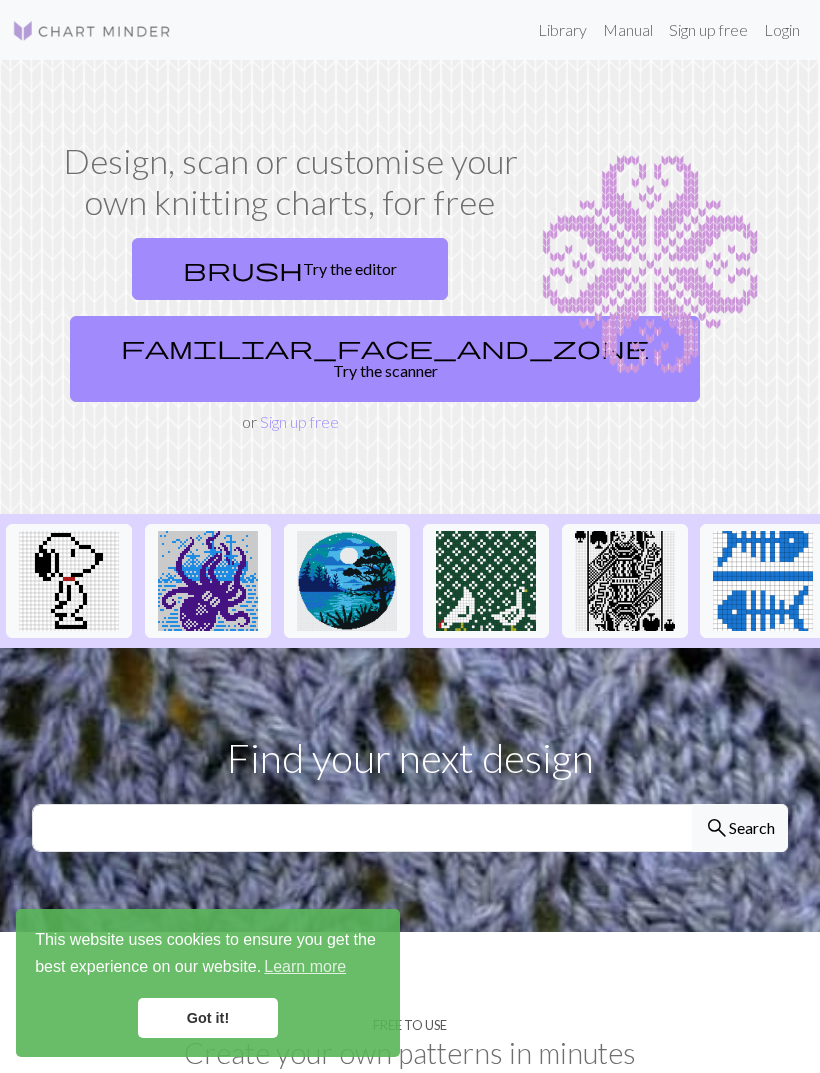 scroll, scrollTop: 0, scrollLeft: 0, axis: both 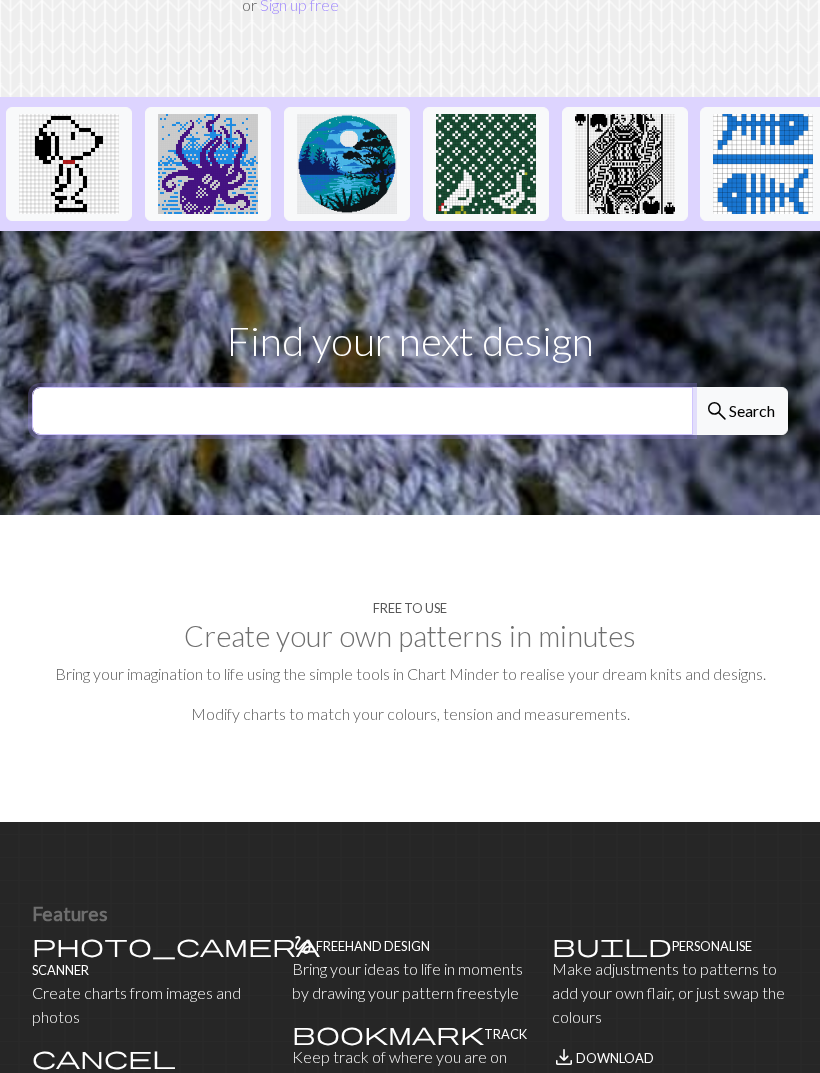 click at bounding box center [362, 411] 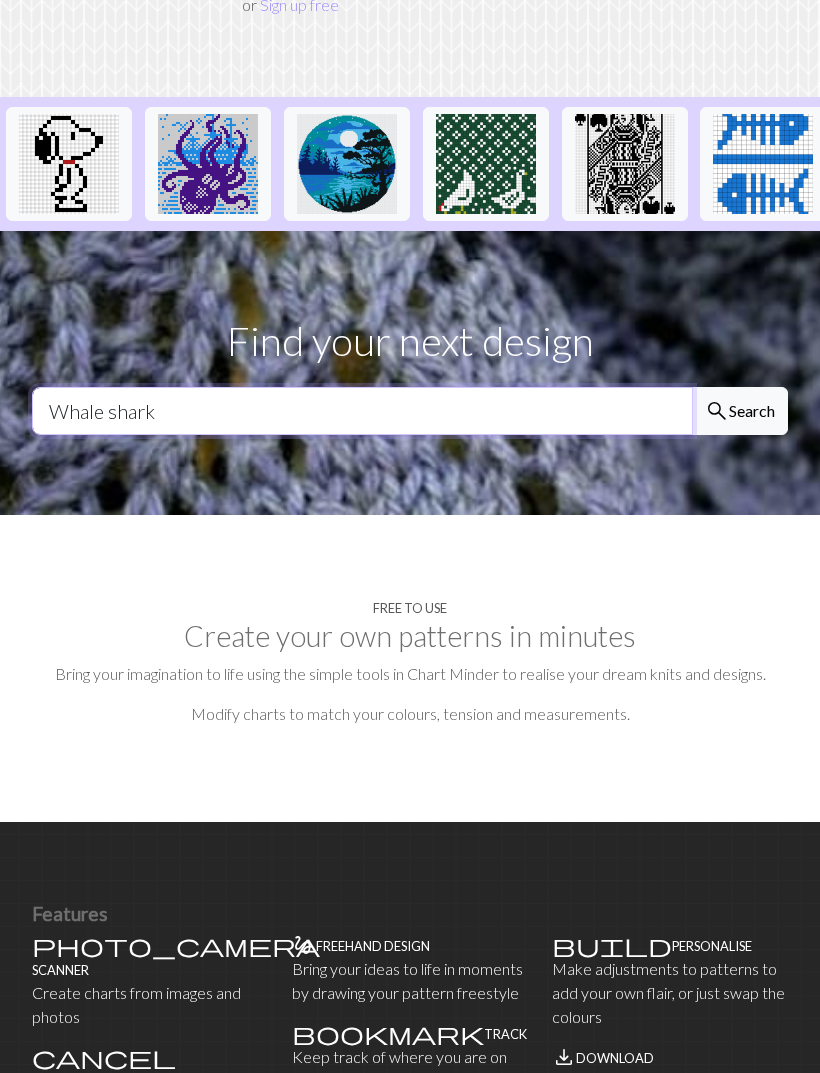 type on "Whale shark" 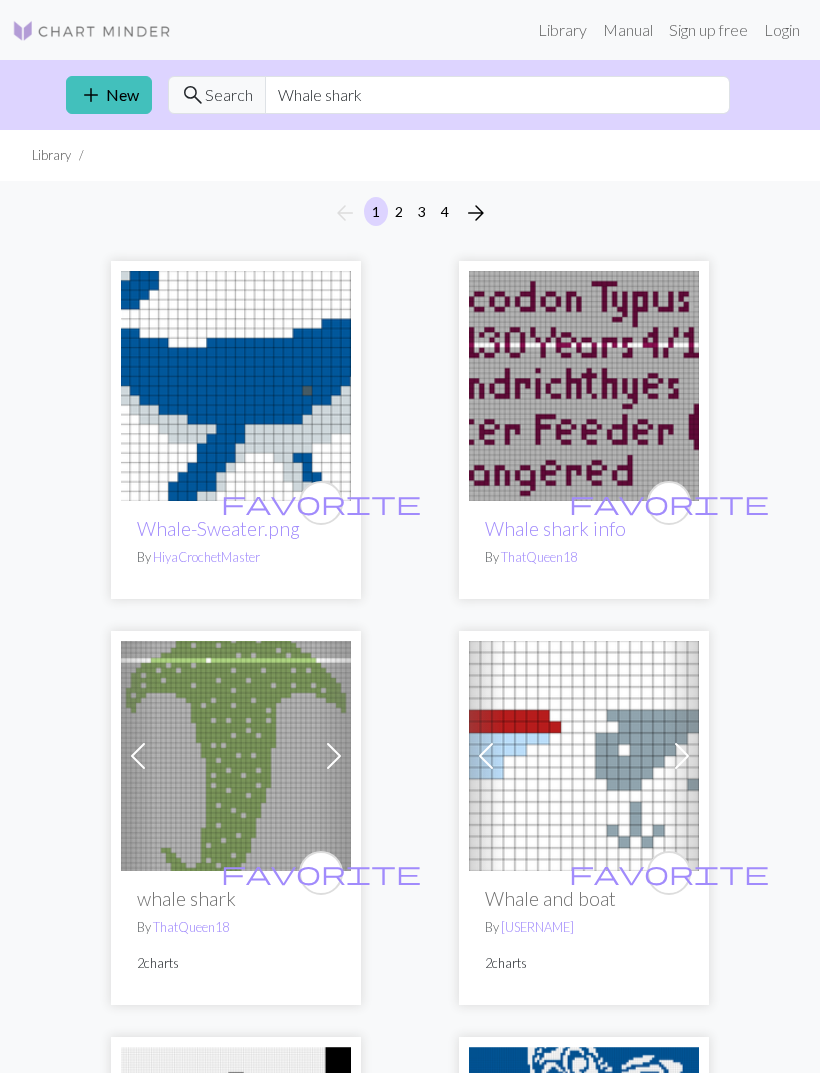 scroll, scrollTop: 0, scrollLeft: 0, axis: both 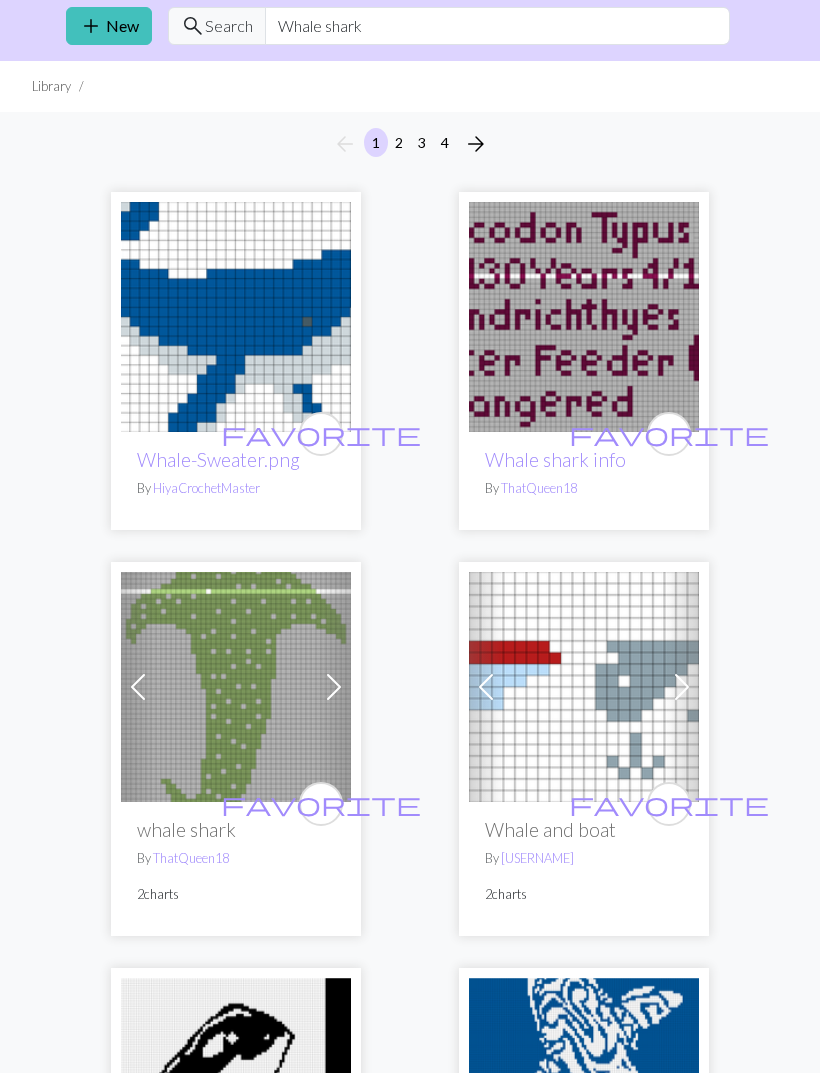 click at bounding box center [584, 317] 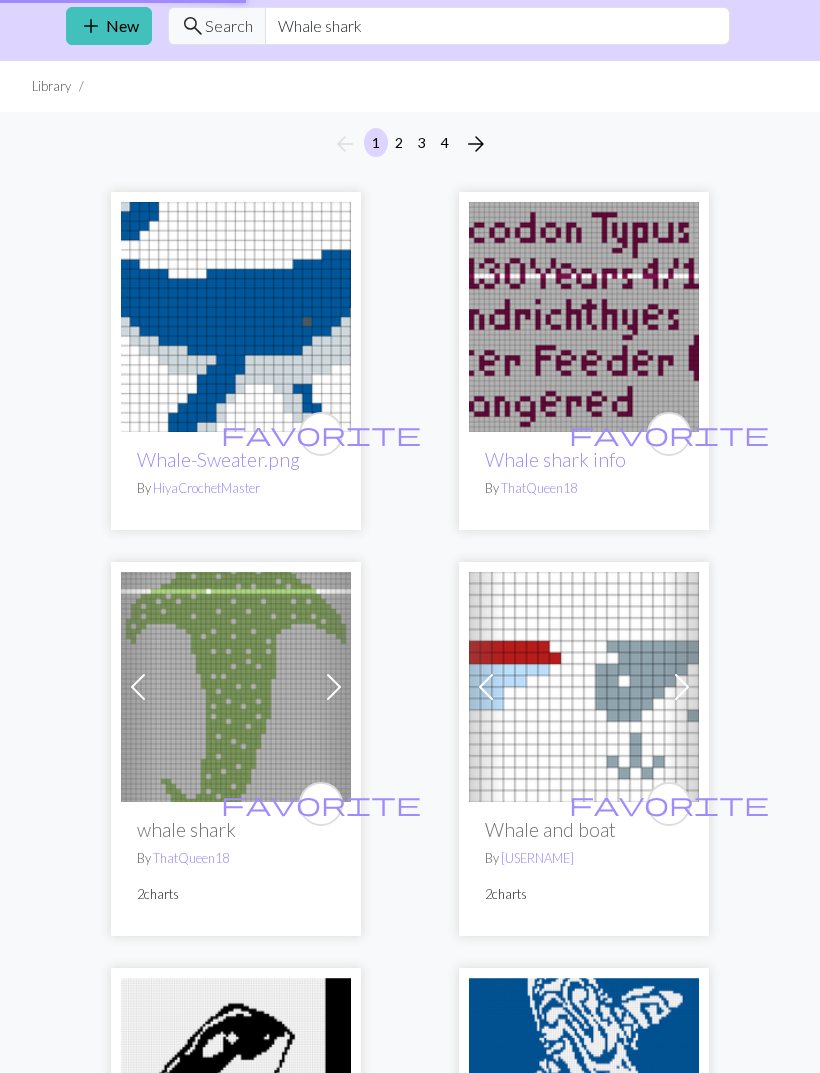 scroll, scrollTop: 0, scrollLeft: 0, axis: both 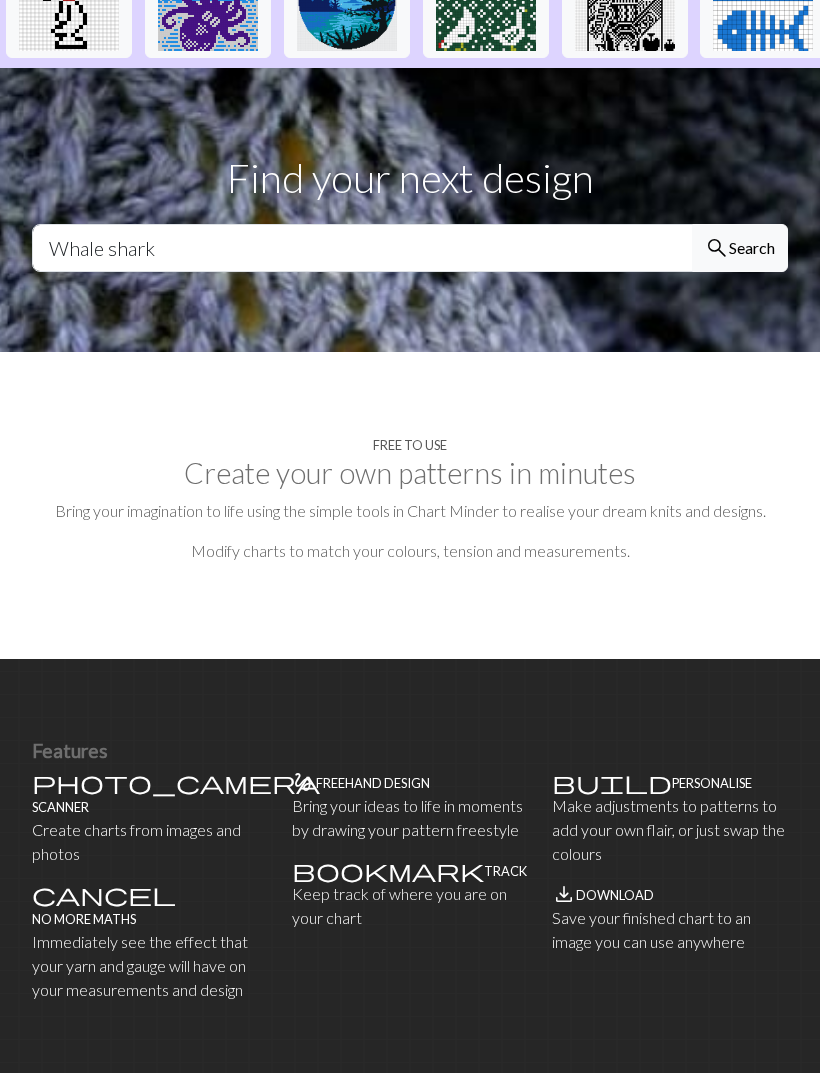 click on "search" at bounding box center [717, 248] 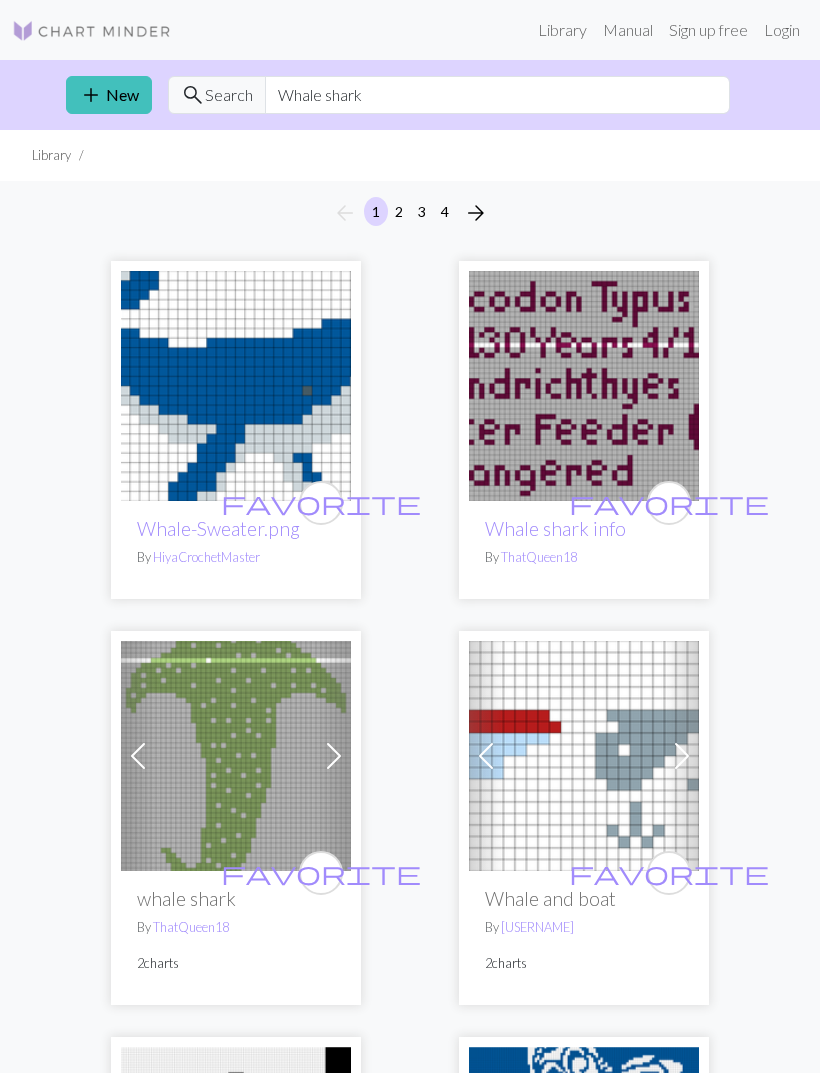 scroll, scrollTop: 0, scrollLeft: 0, axis: both 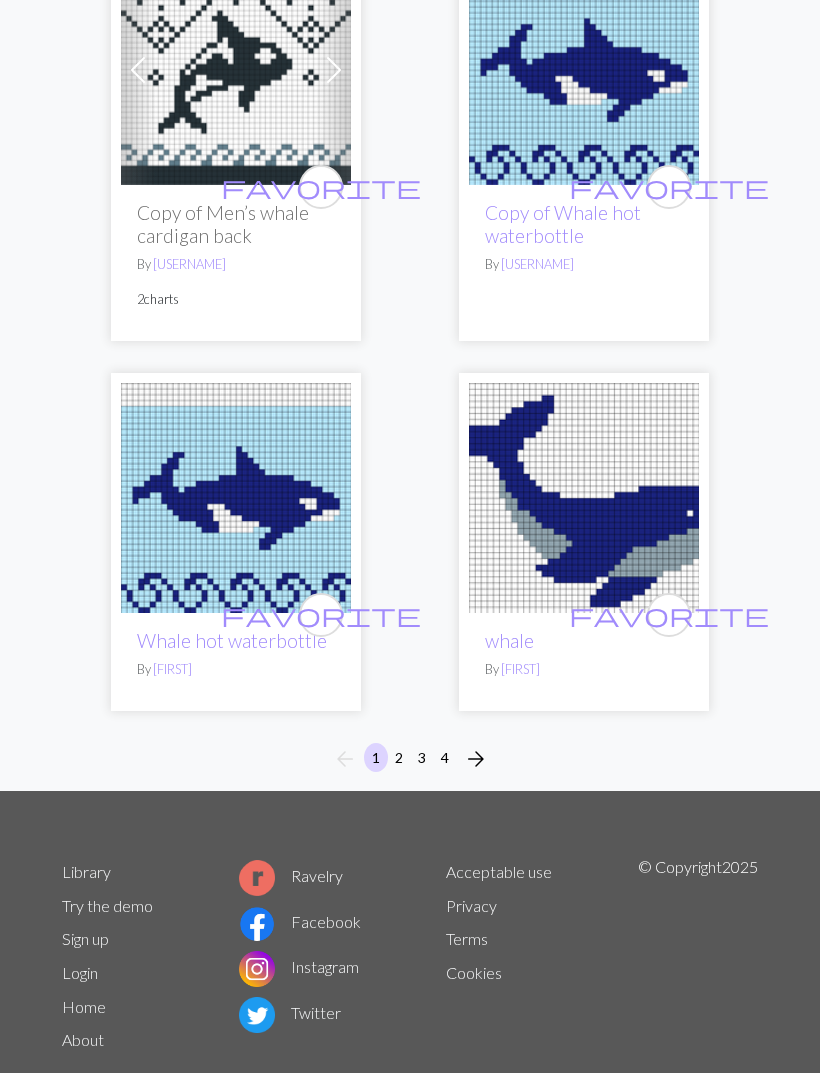 click on "2" at bounding box center [399, 757] 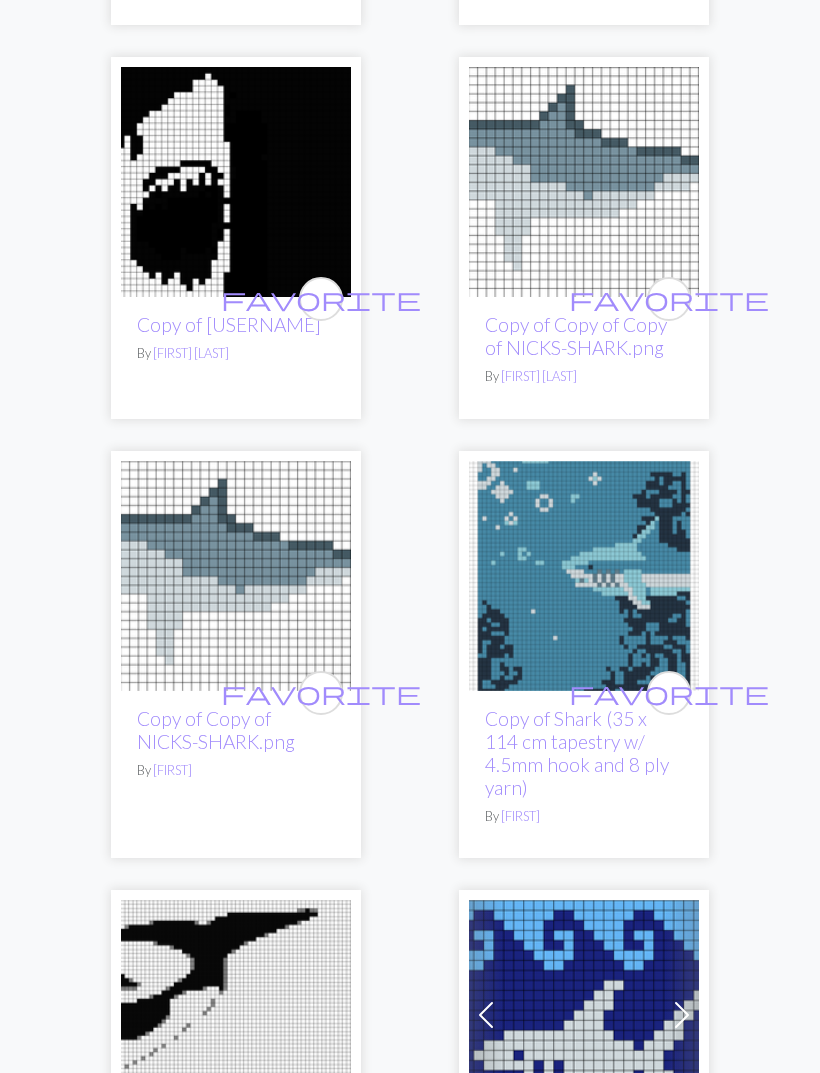scroll, scrollTop: 0, scrollLeft: 0, axis: both 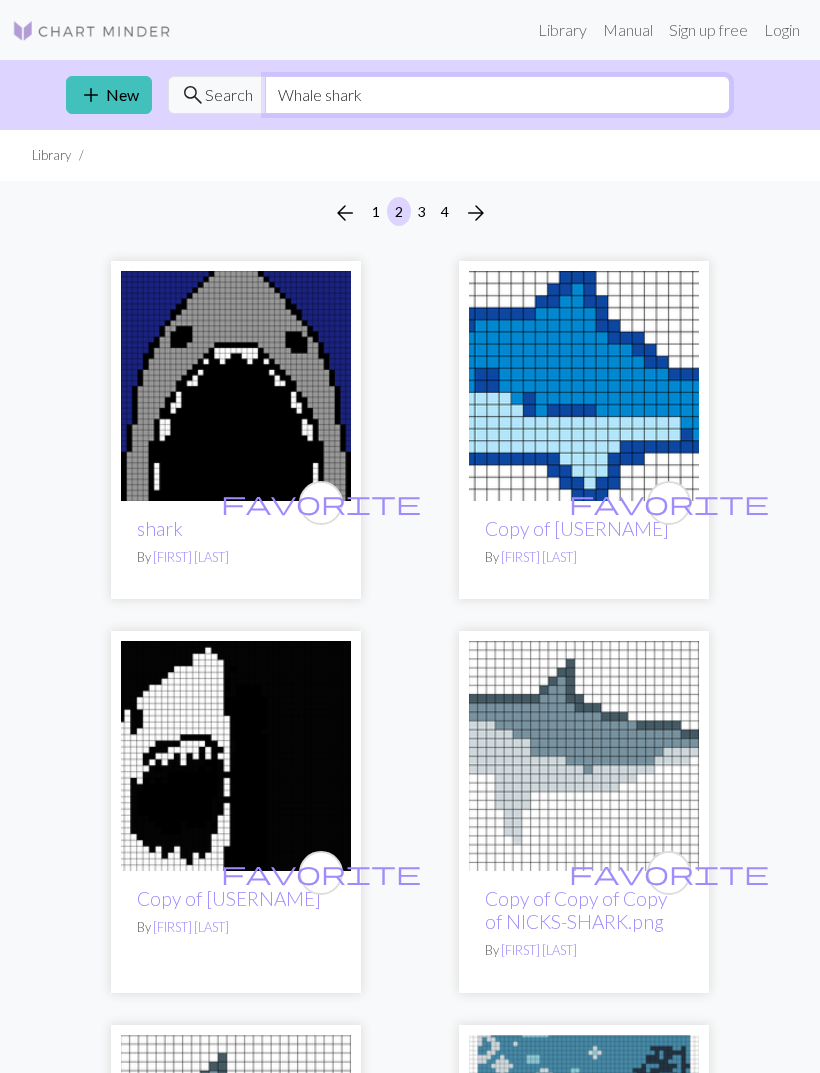 click on "Whale shark" at bounding box center (497, 95) 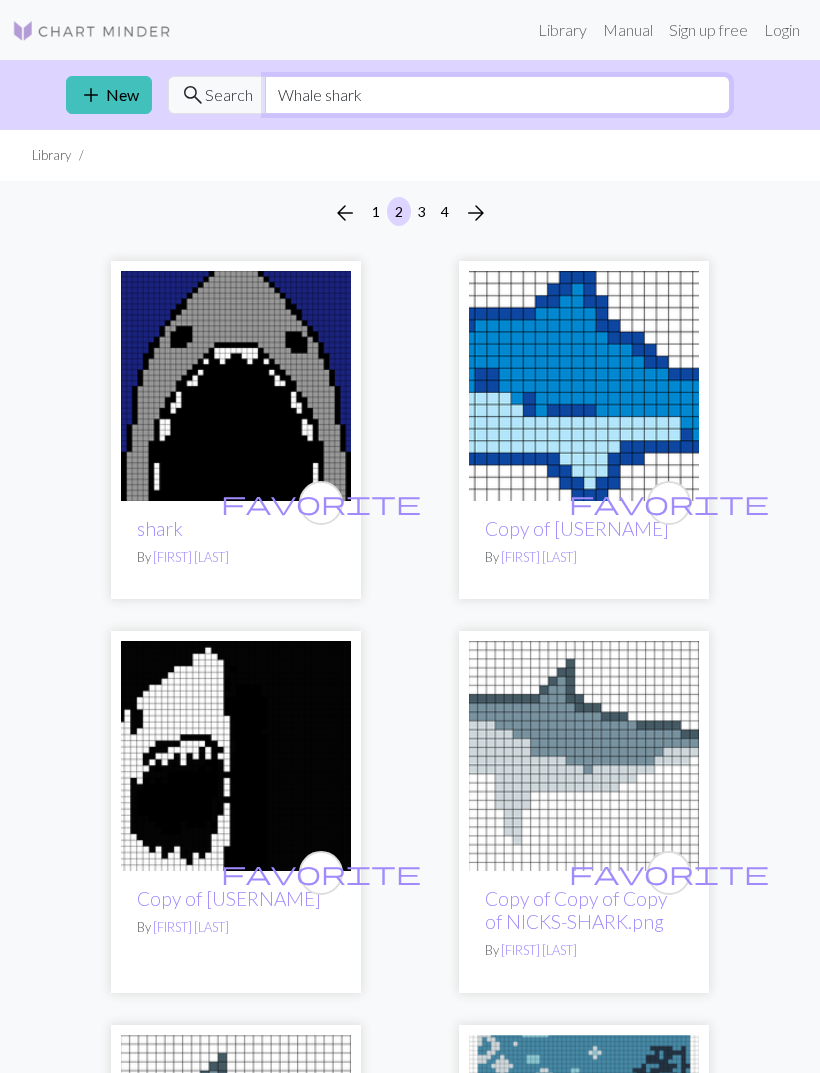click on "Whale shark" at bounding box center (497, 95) 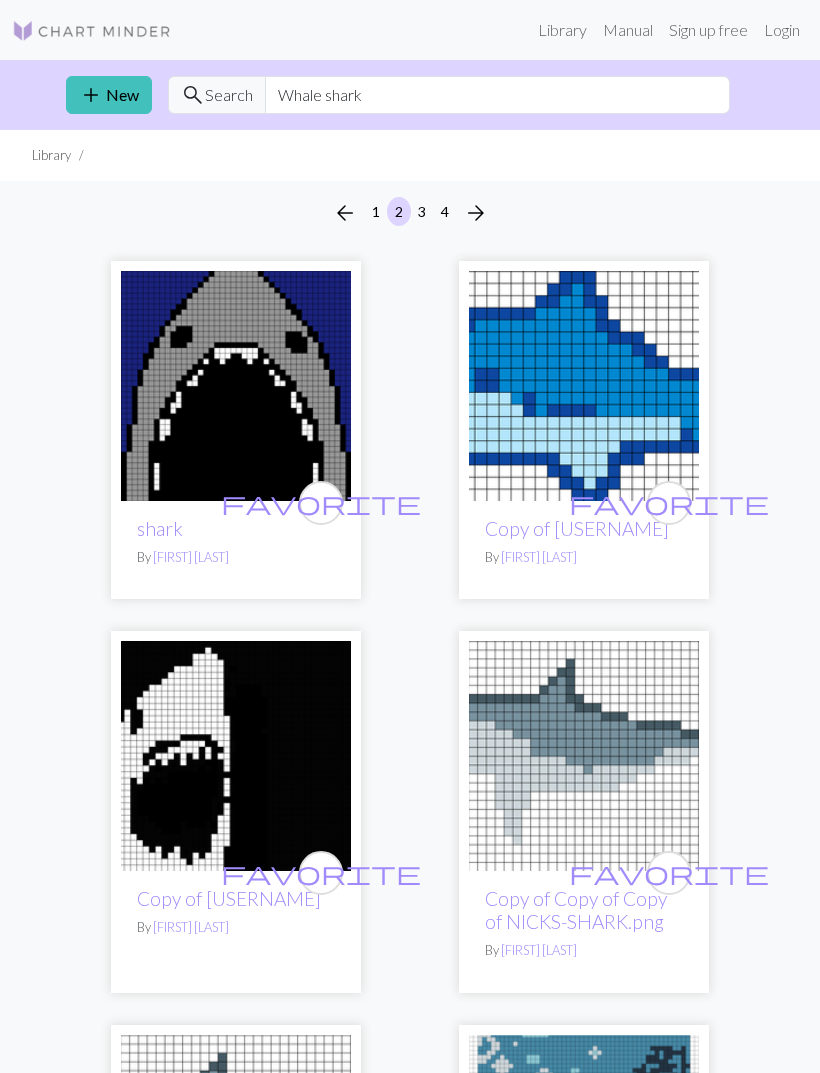click at bounding box center [236, 756] 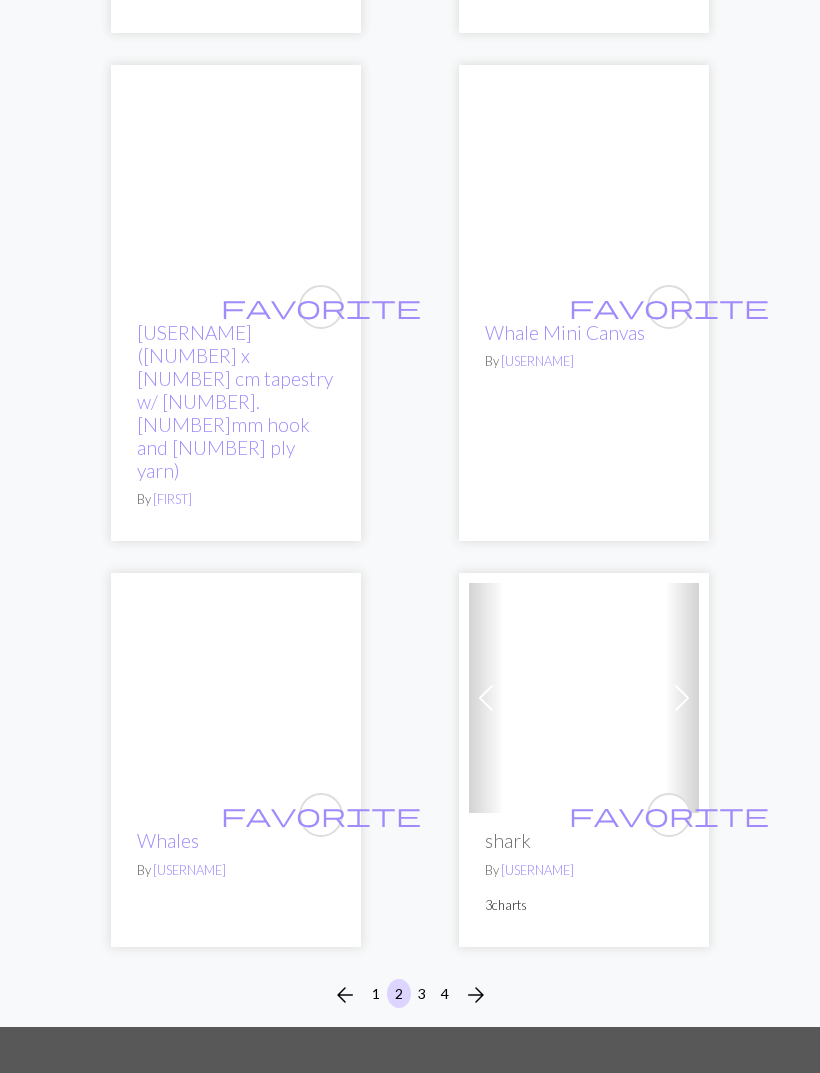 scroll, scrollTop: 0, scrollLeft: 0, axis: both 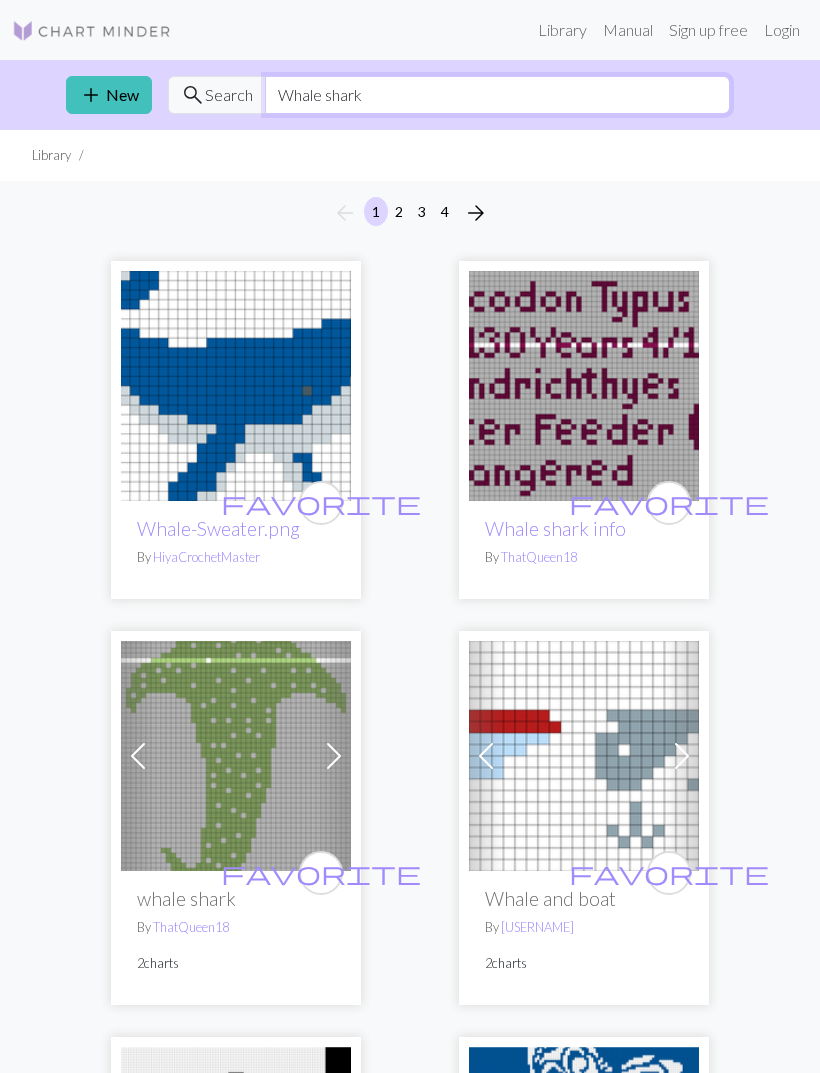 click on "Whale shark" at bounding box center (497, 95) 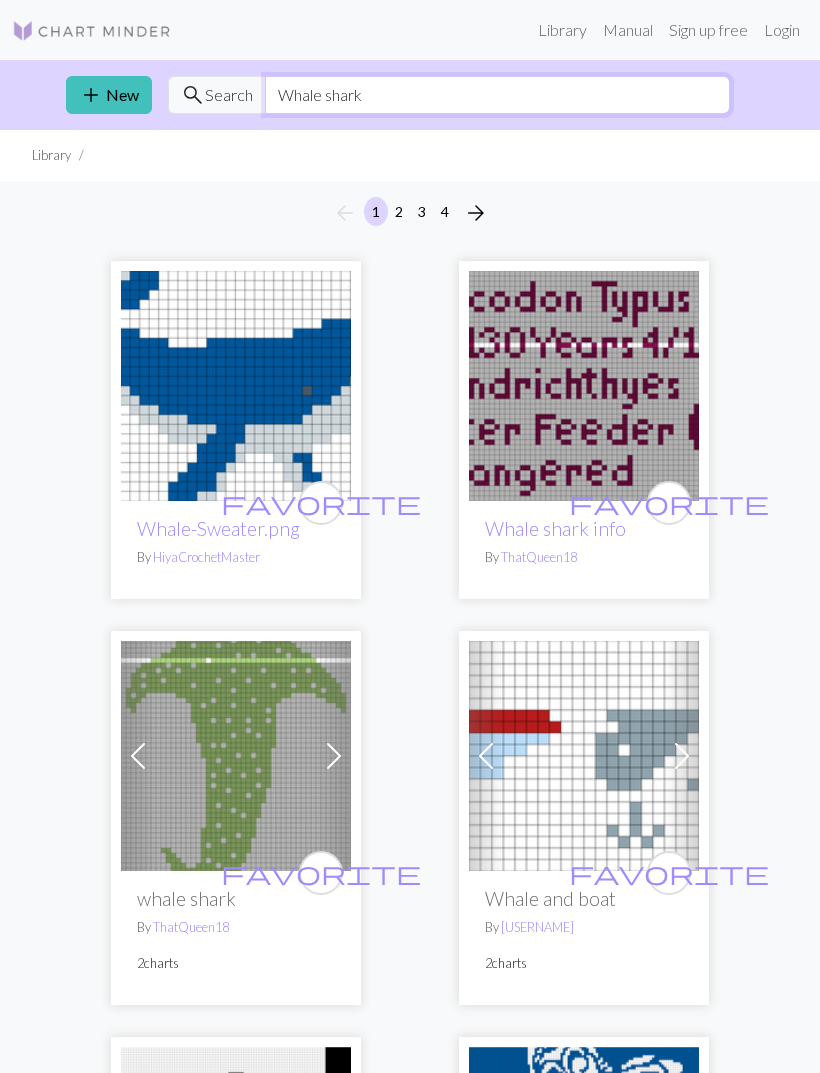 click on "Whale shark" at bounding box center [497, 95] 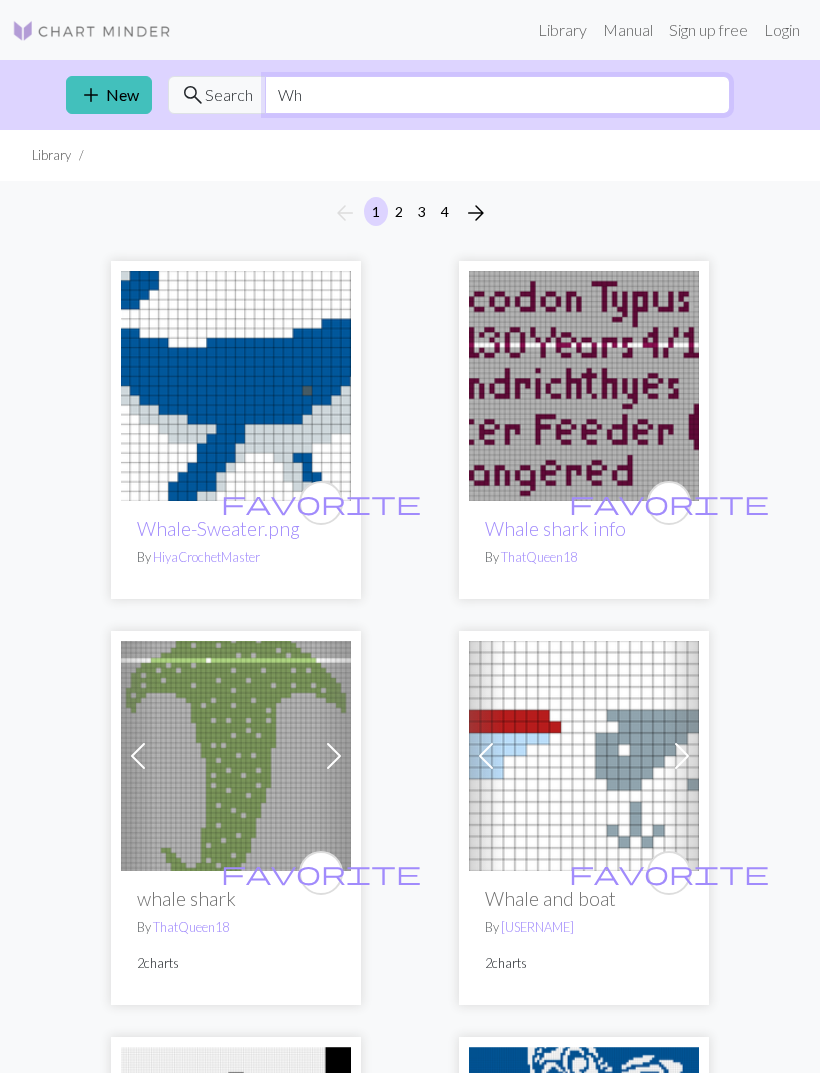 type on "W" 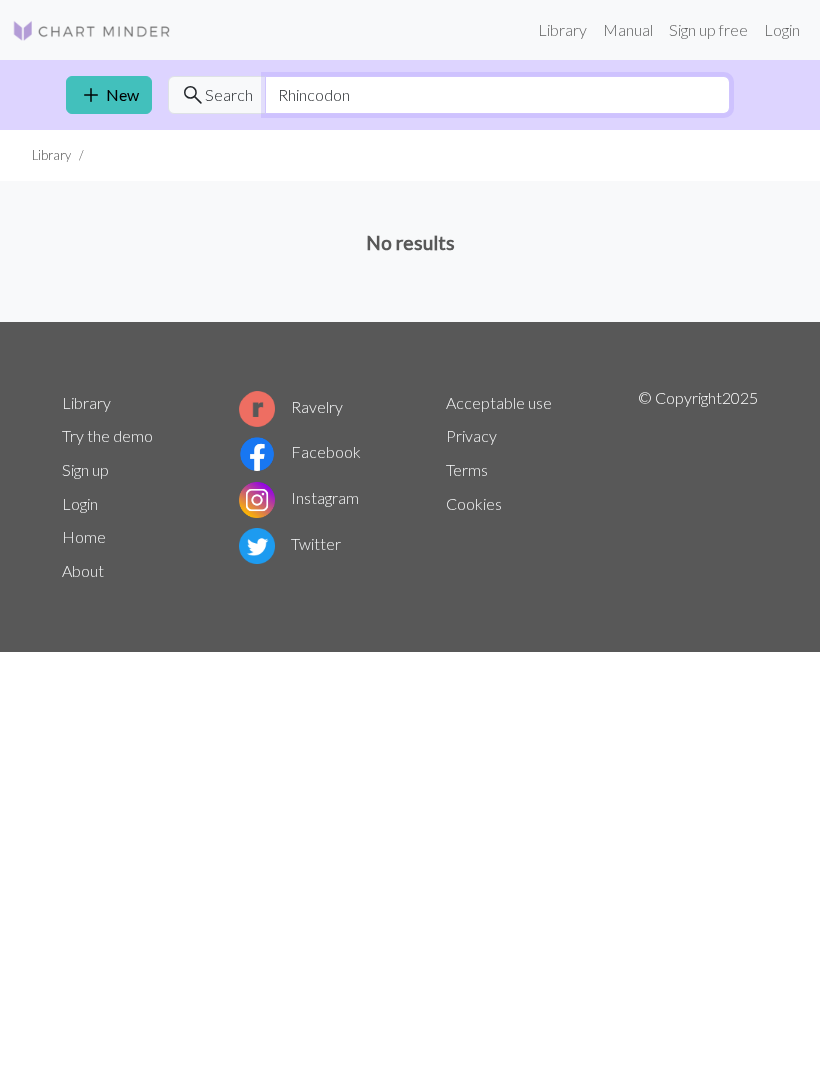 type on "Rhincodon" 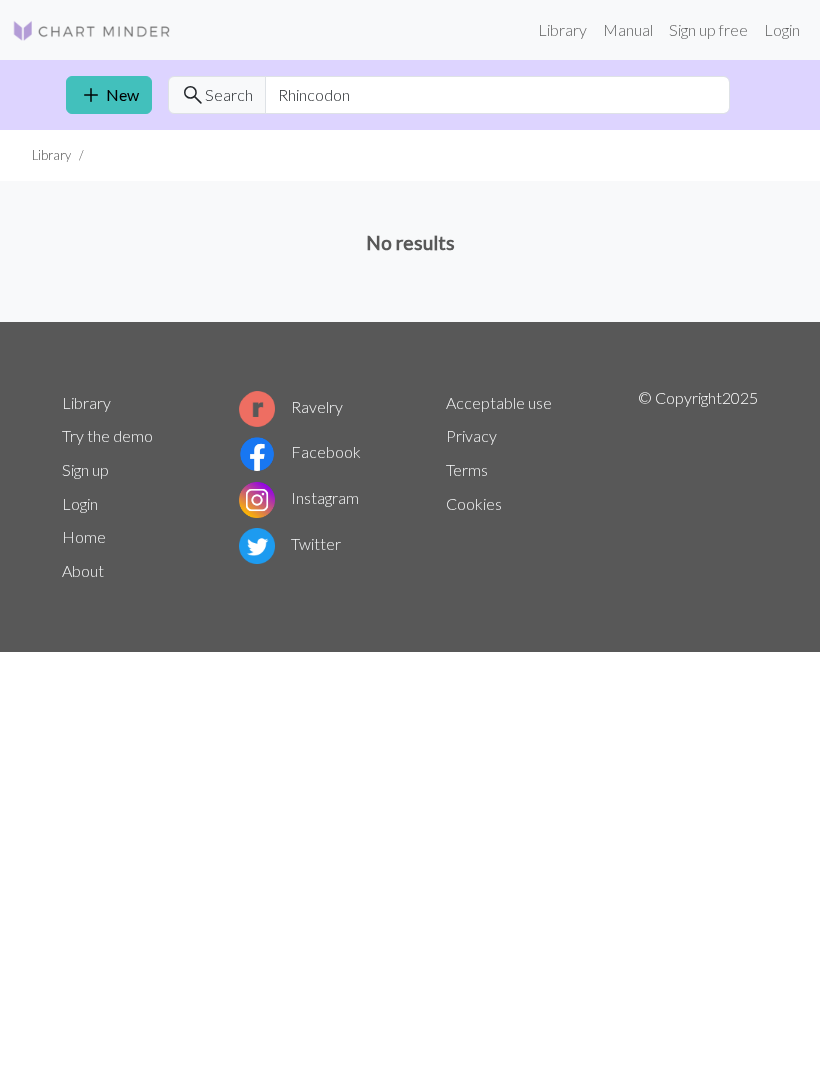 click on "add" at bounding box center [91, 95] 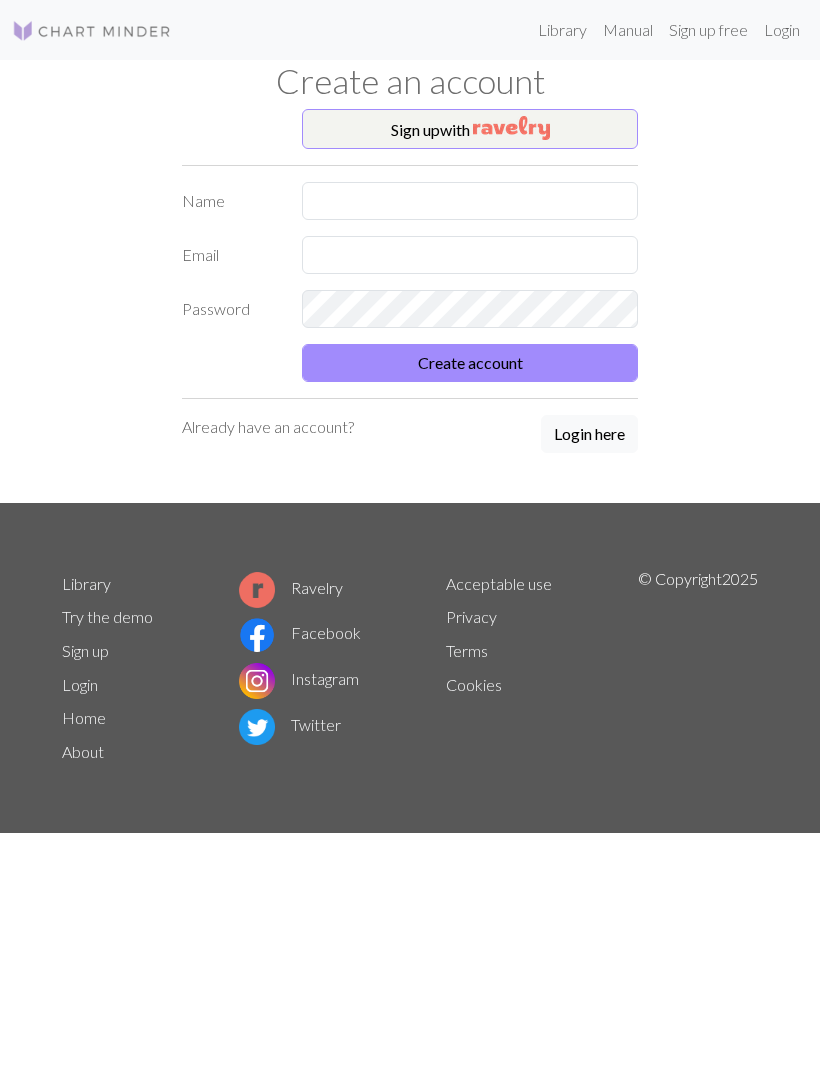 click on "Create an account" at bounding box center (410, 84) 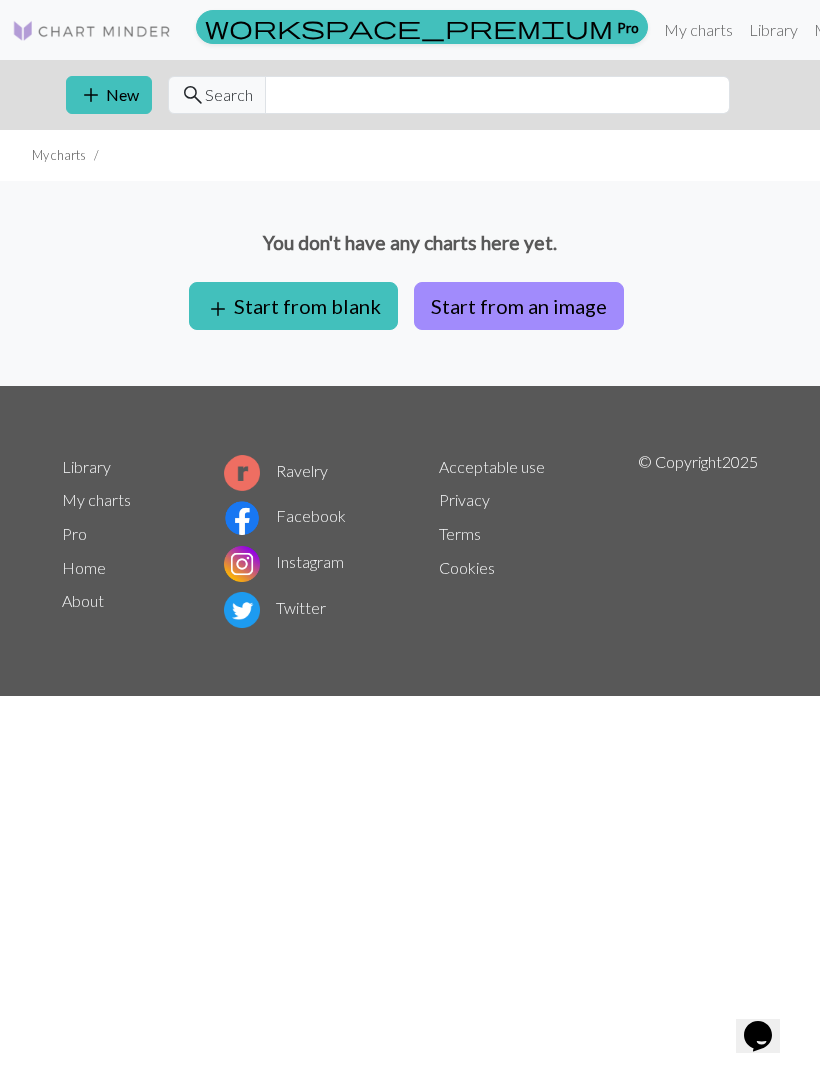 click on "add   Start from blank" at bounding box center [293, 306] 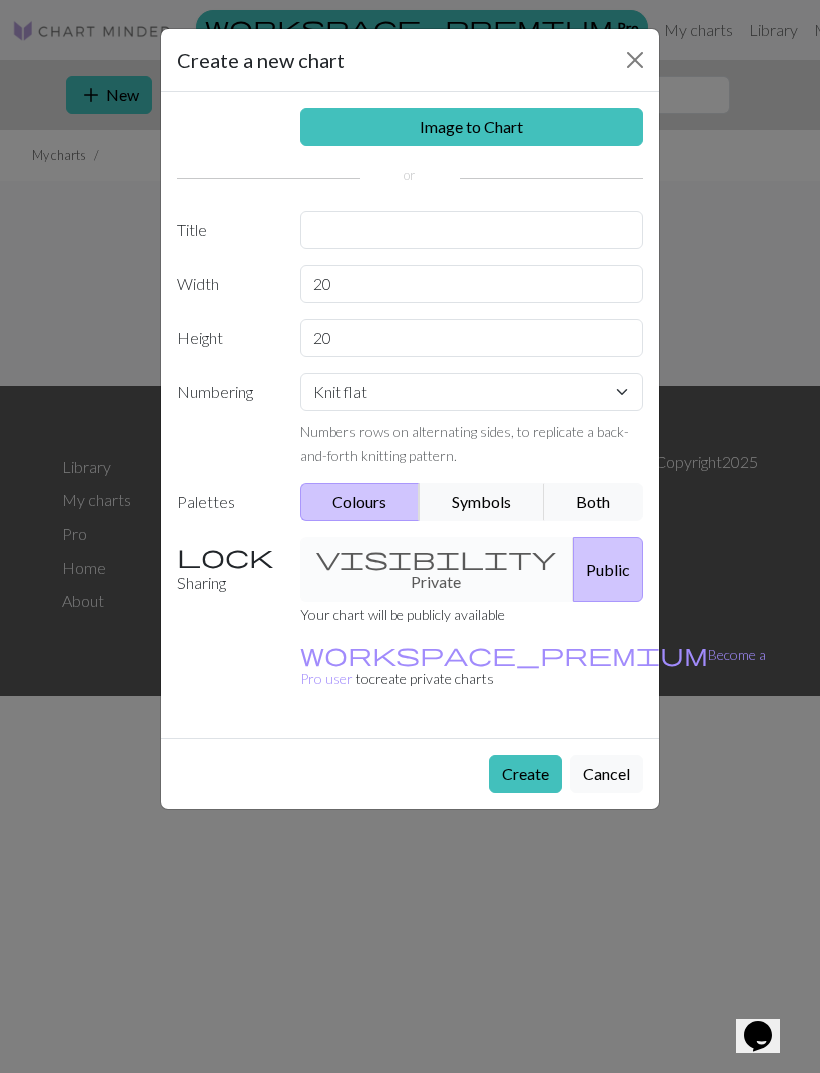 click on "Create a new chart" at bounding box center (410, 60) 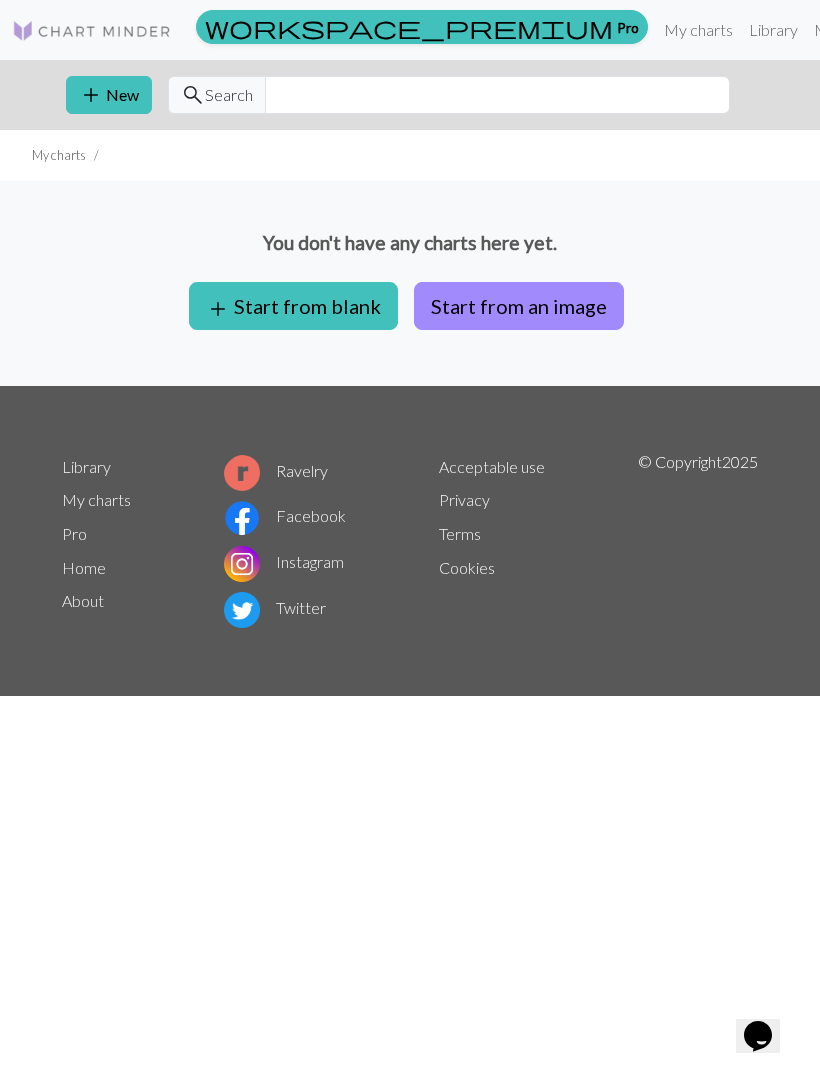 click on "Start from an image" at bounding box center [519, 306] 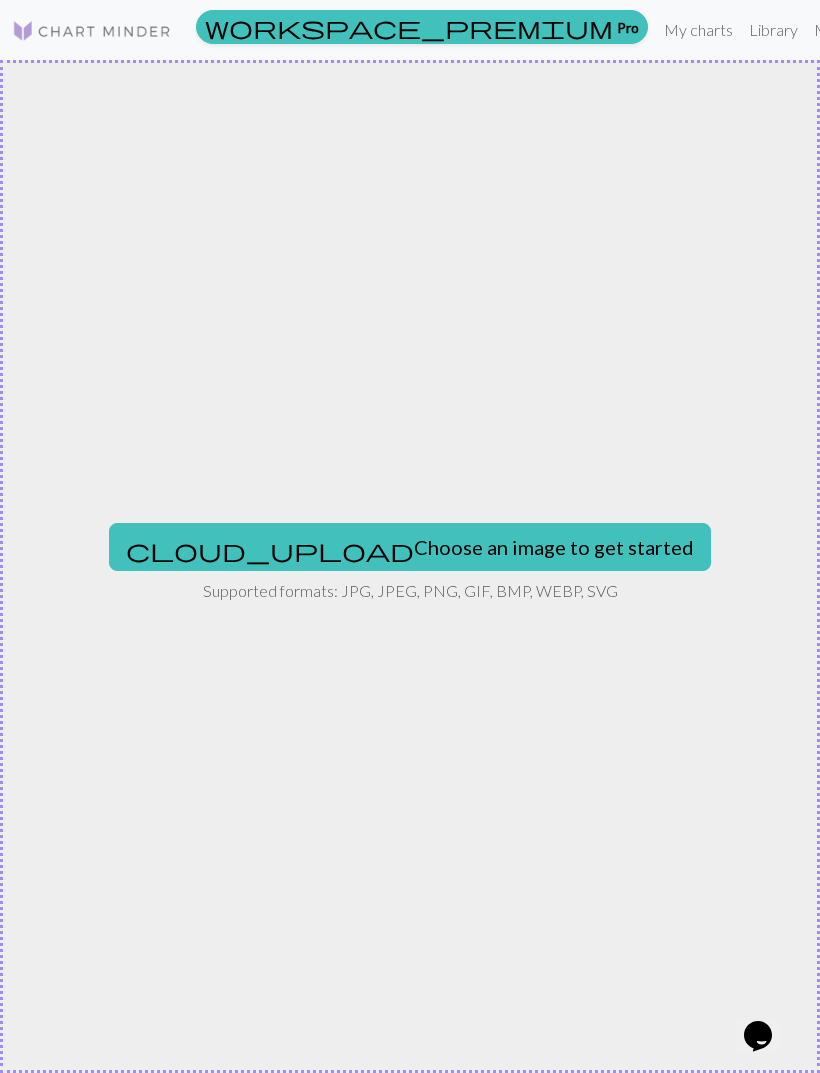 click on "cloud_upload  Choose an image to get started Supported formats: JPG, JPEG, PNG, GIF, BMP, WEBP, SVG" at bounding box center [410, 566] 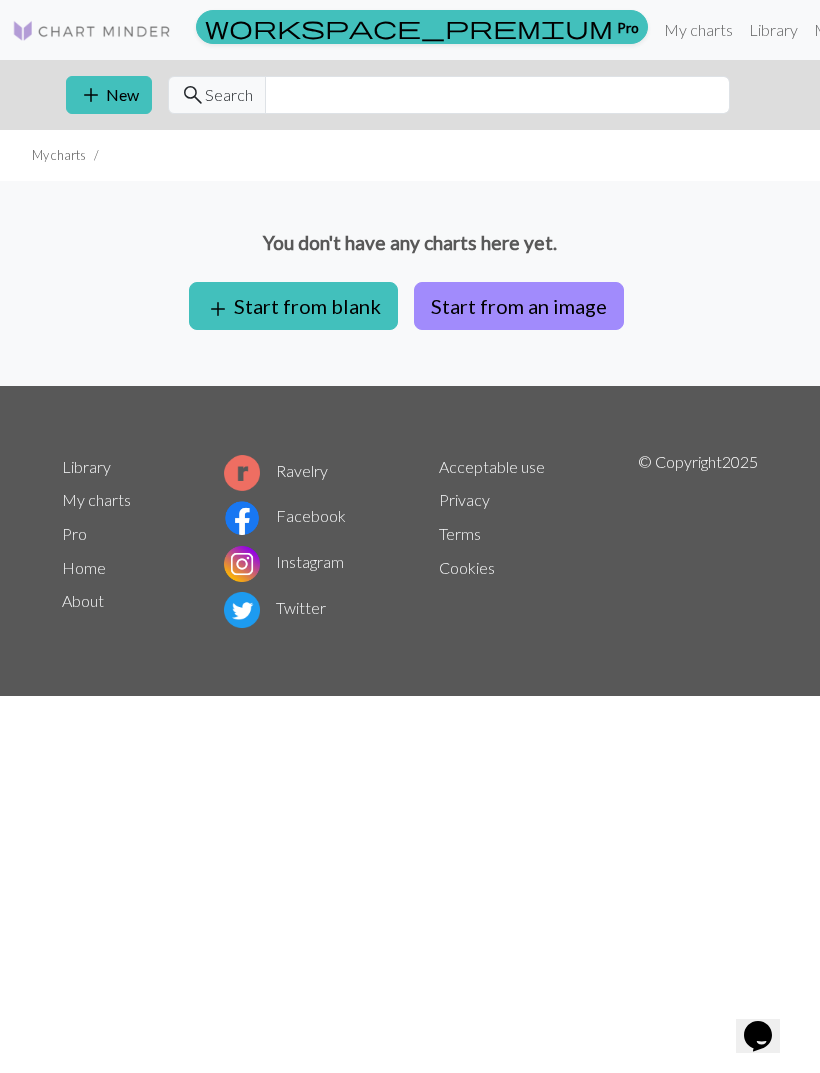 click on "add   Start from blank" at bounding box center [293, 306] 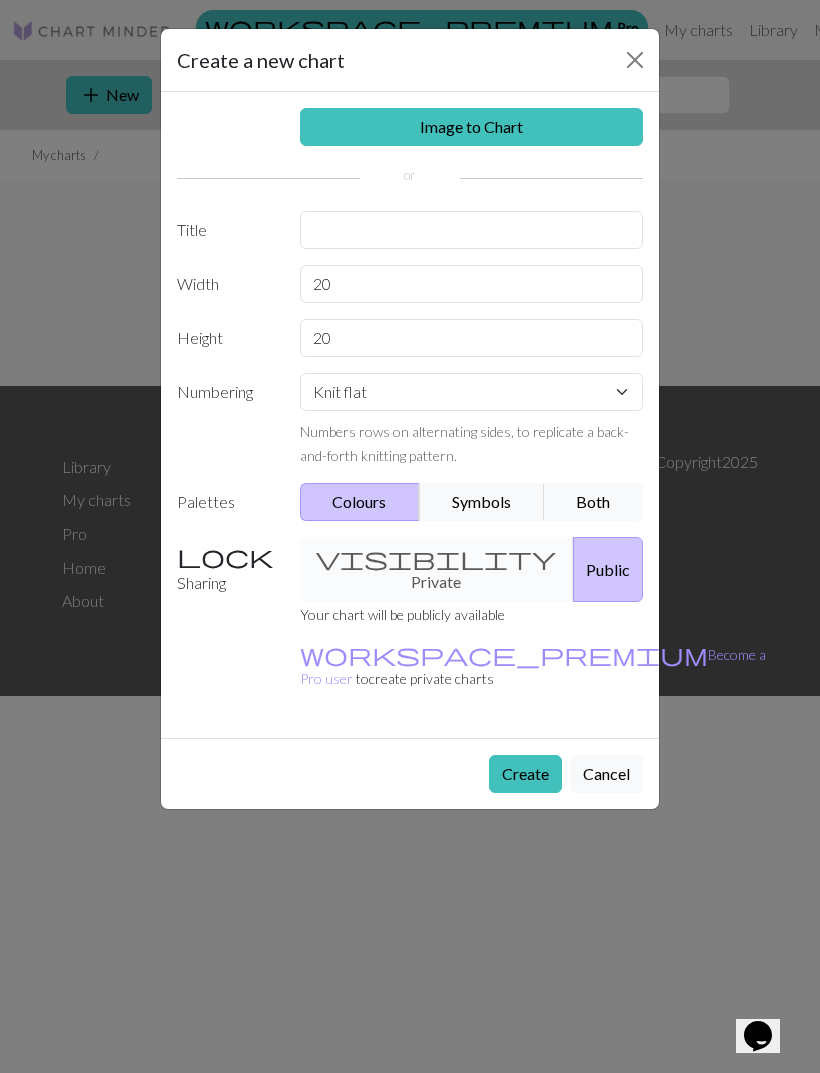click on "Create" at bounding box center [525, 774] 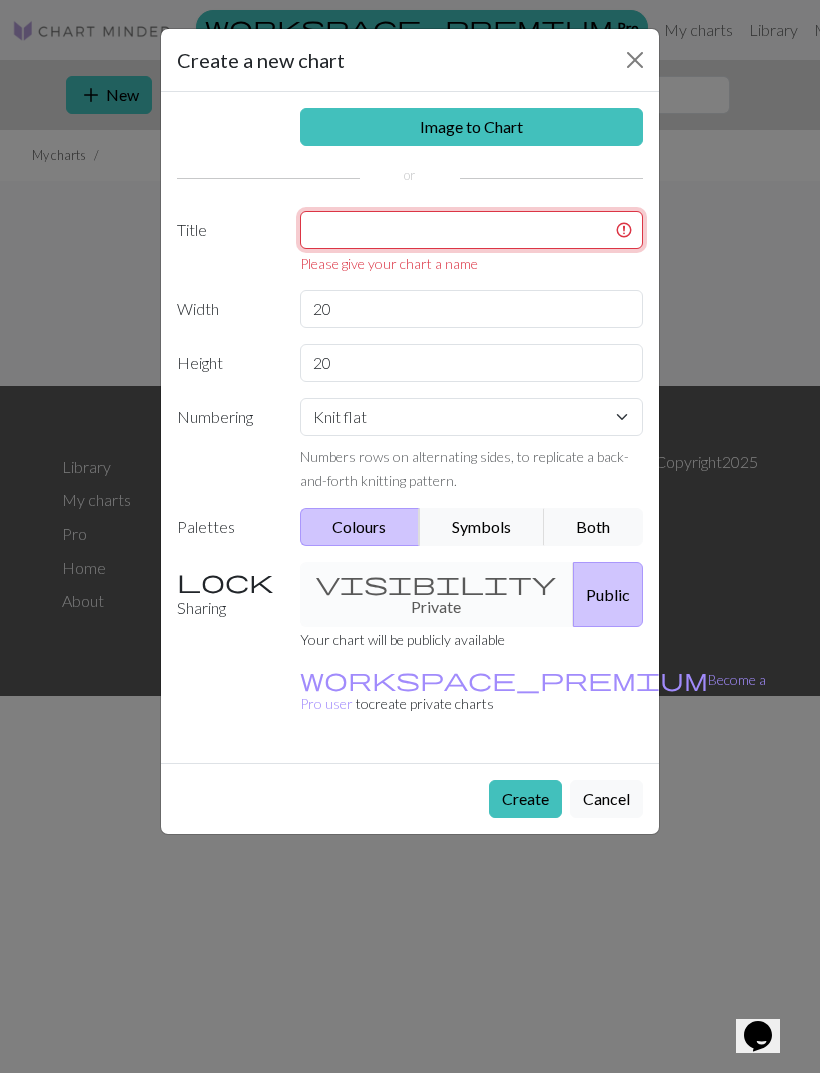 click at bounding box center [472, 230] 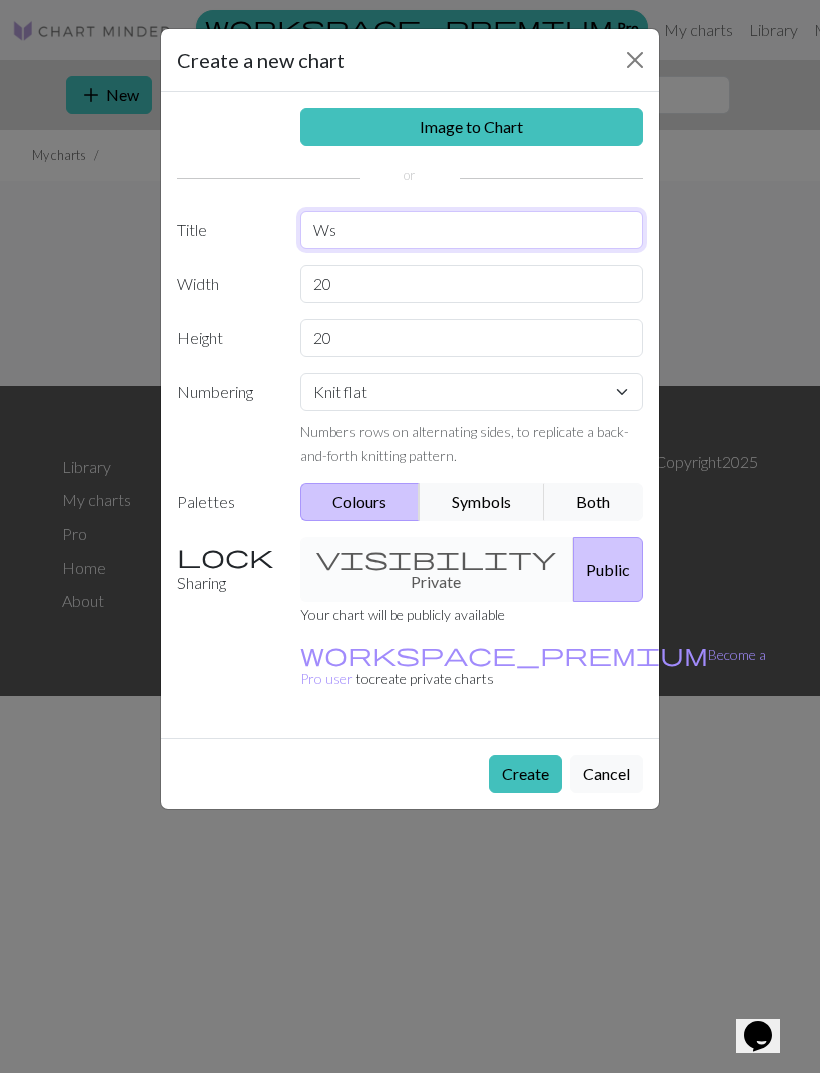type on "Ws" 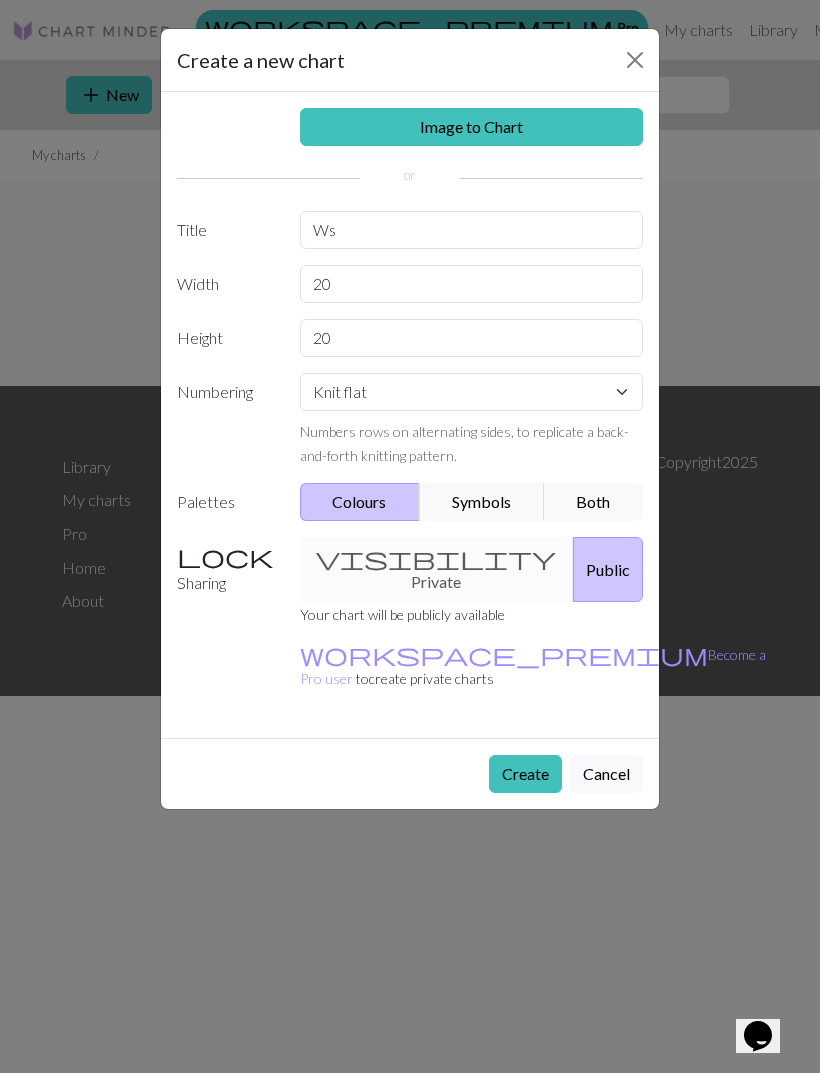 click on "Create" at bounding box center [525, 774] 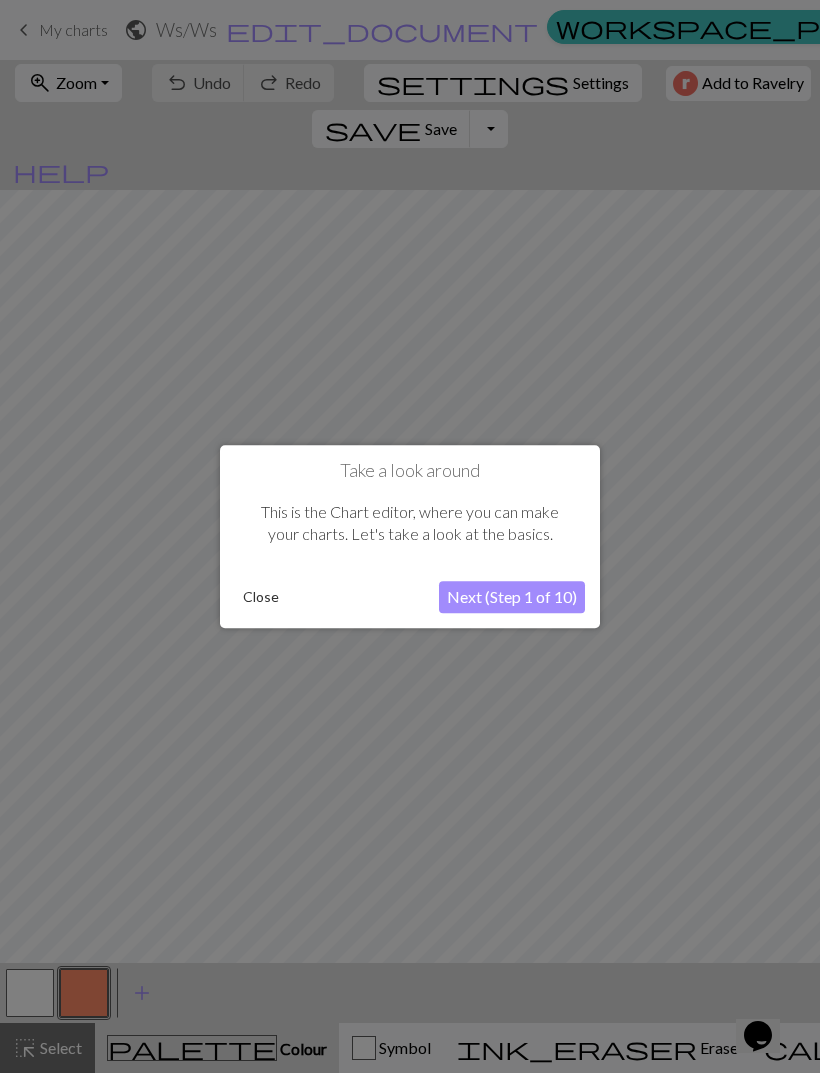 click on "Next (Step 1 of 10)" at bounding box center (512, 597) 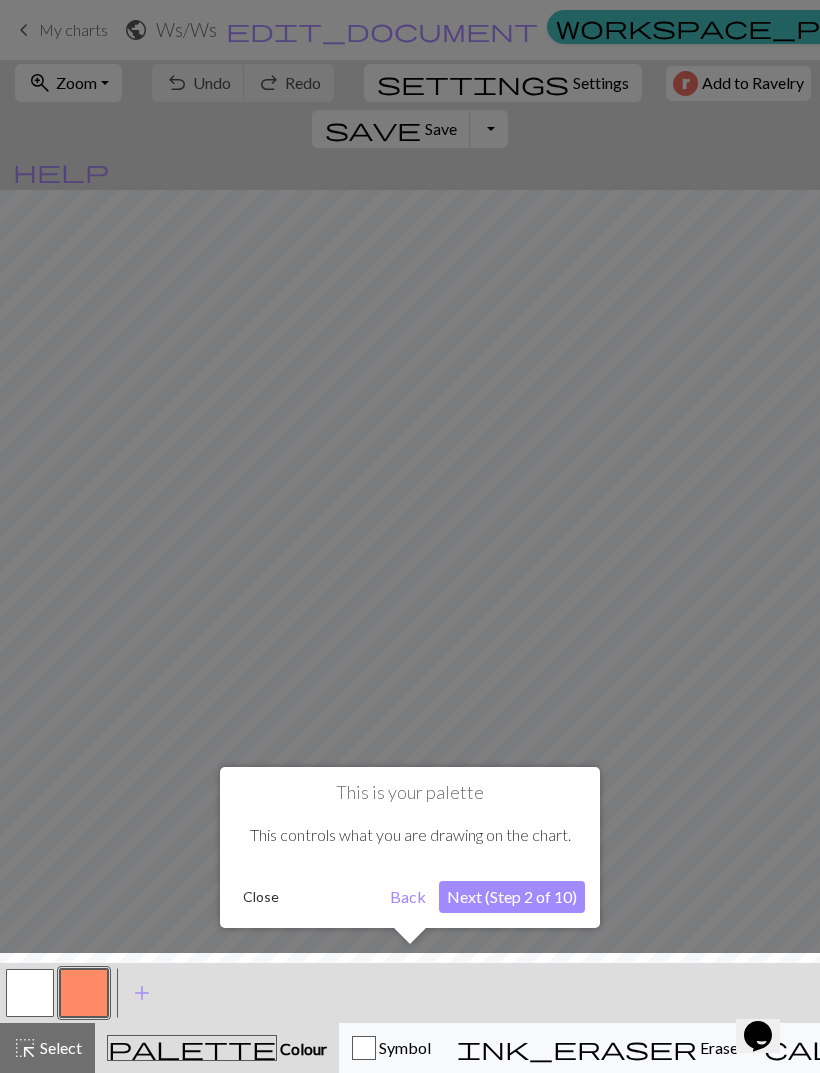 click on "Next (Step 2 of 10)" at bounding box center (512, 897) 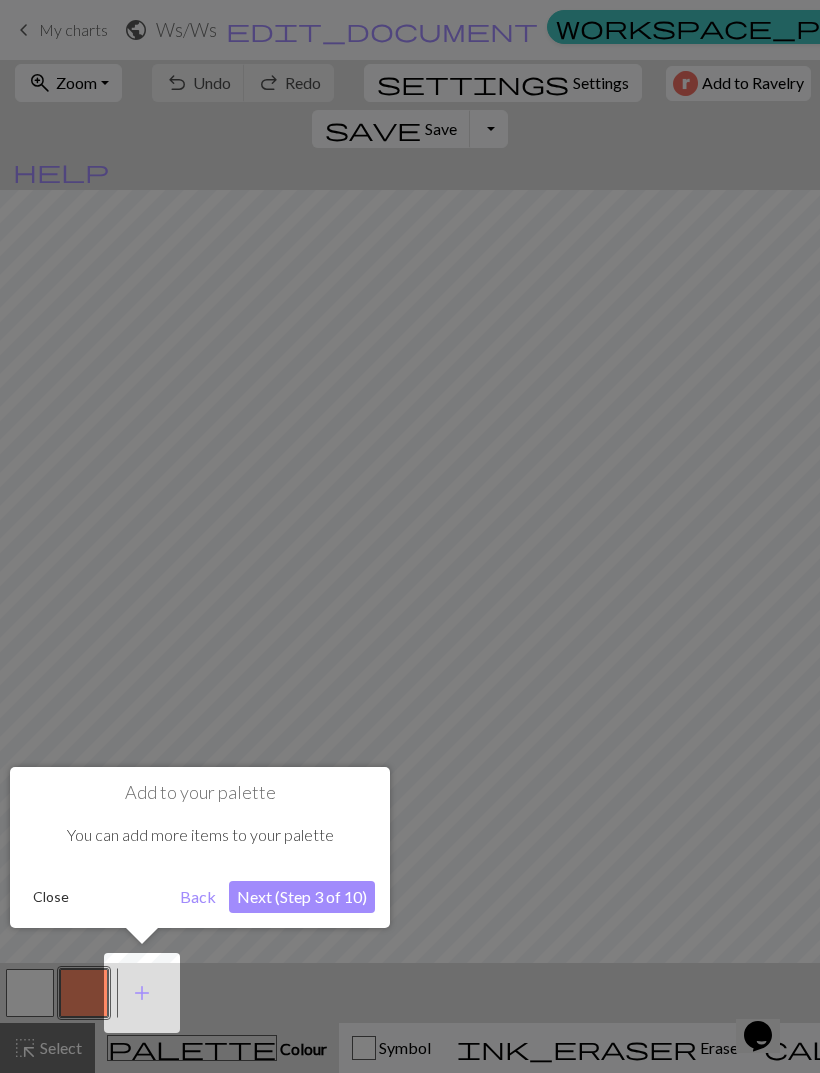 click on "Next (Step 3 of 10)" at bounding box center (302, 897) 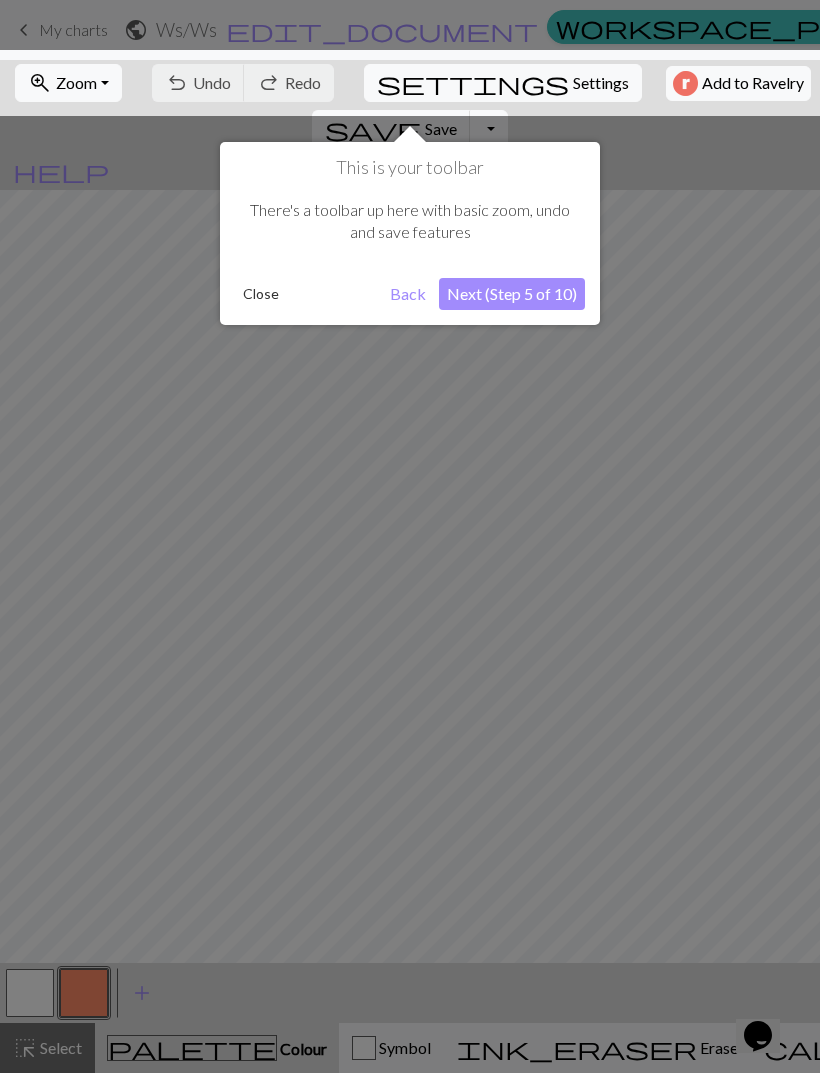 click on "Next (Step 5 of 10)" at bounding box center (512, 294) 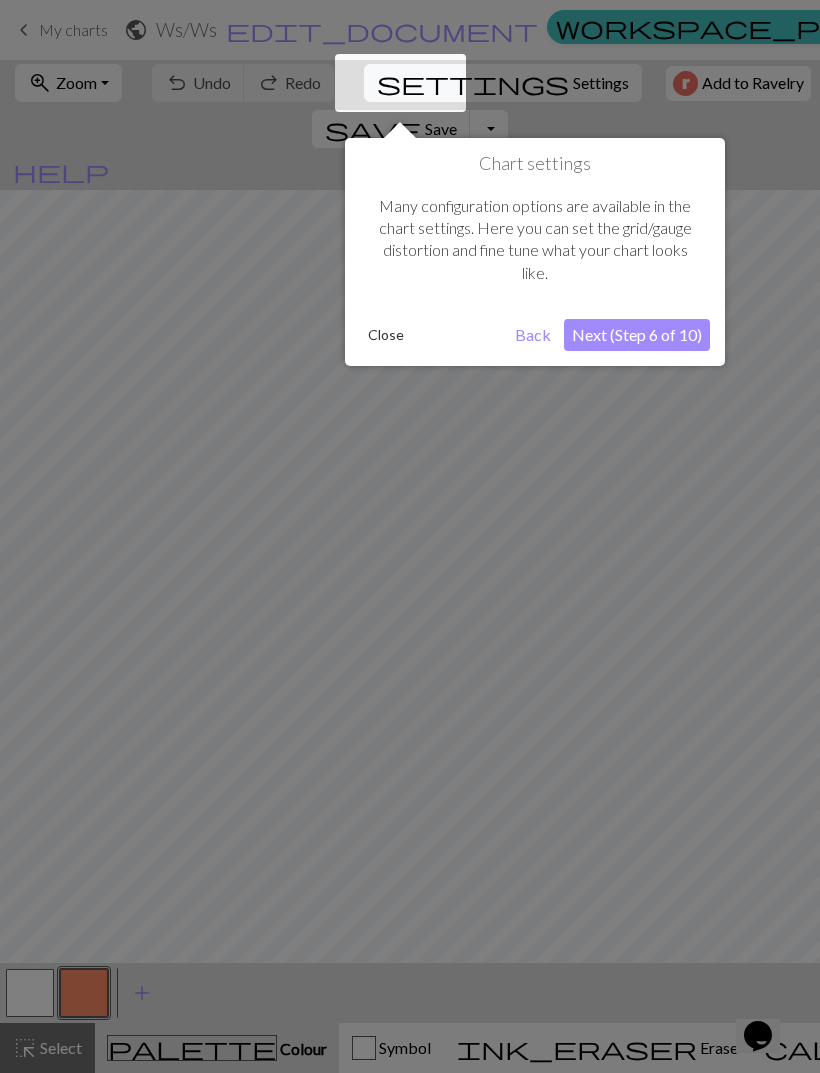 click on "Next (Step 6 of 10)" at bounding box center [637, 335] 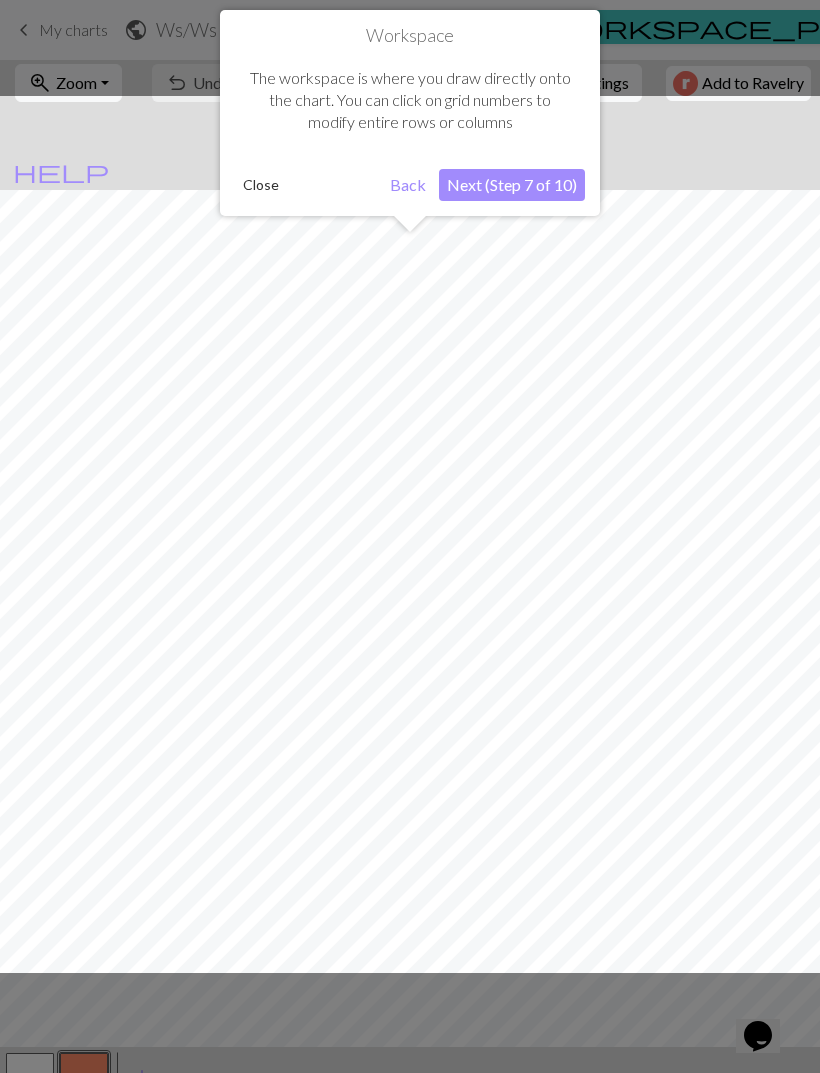 click on "Next (Step 7 of 10)" at bounding box center [512, 185] 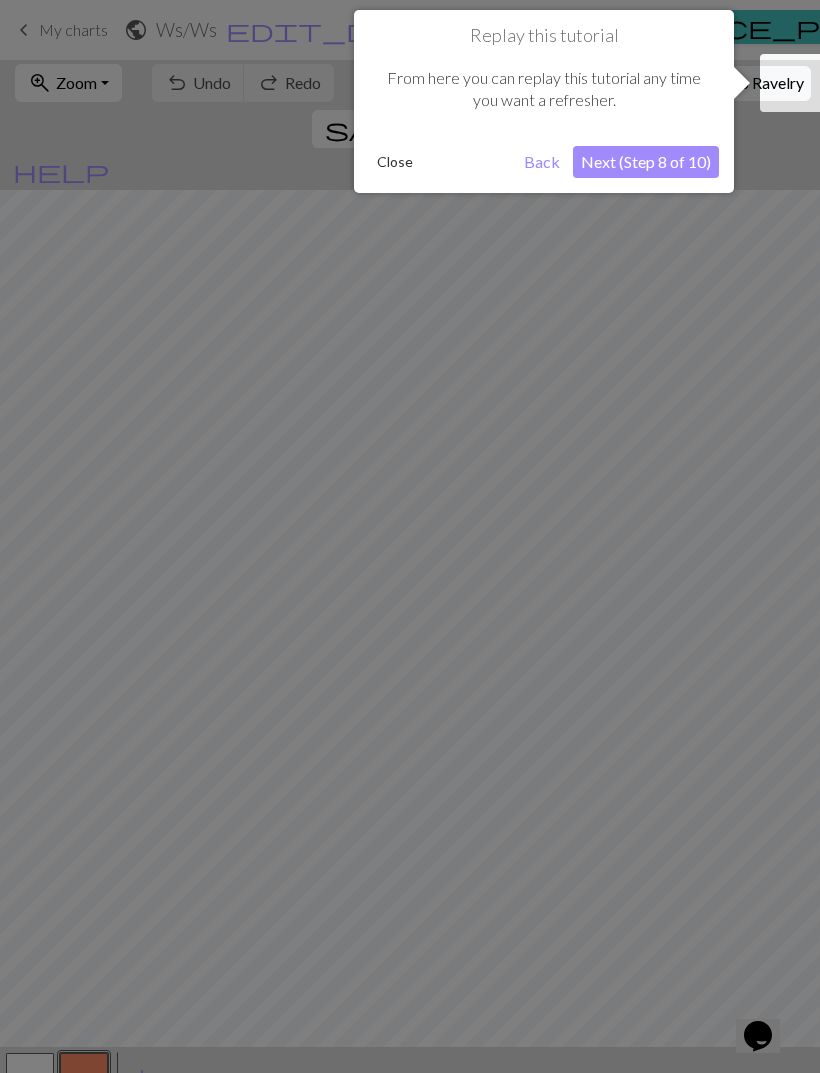click on "Next (Step 8 of 10)" at bounding box center (646, 162) 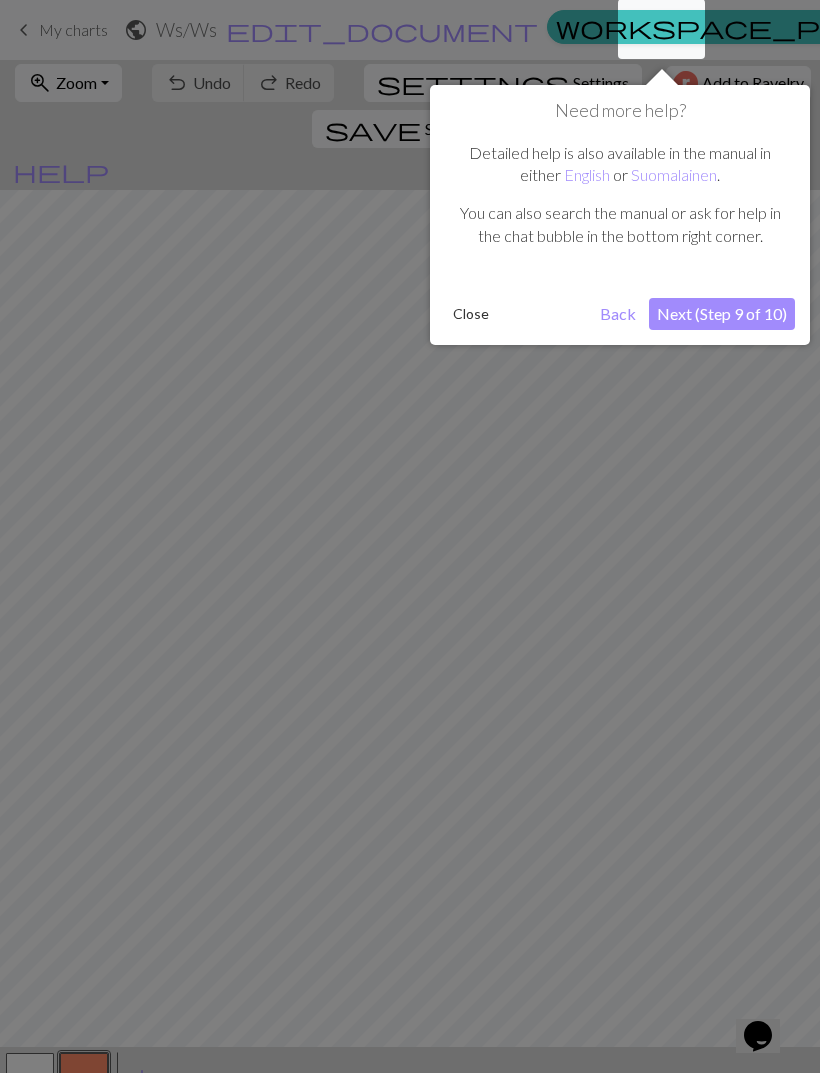 click on "Next (Step 9 of 10)" at bounding box center [722, 314] 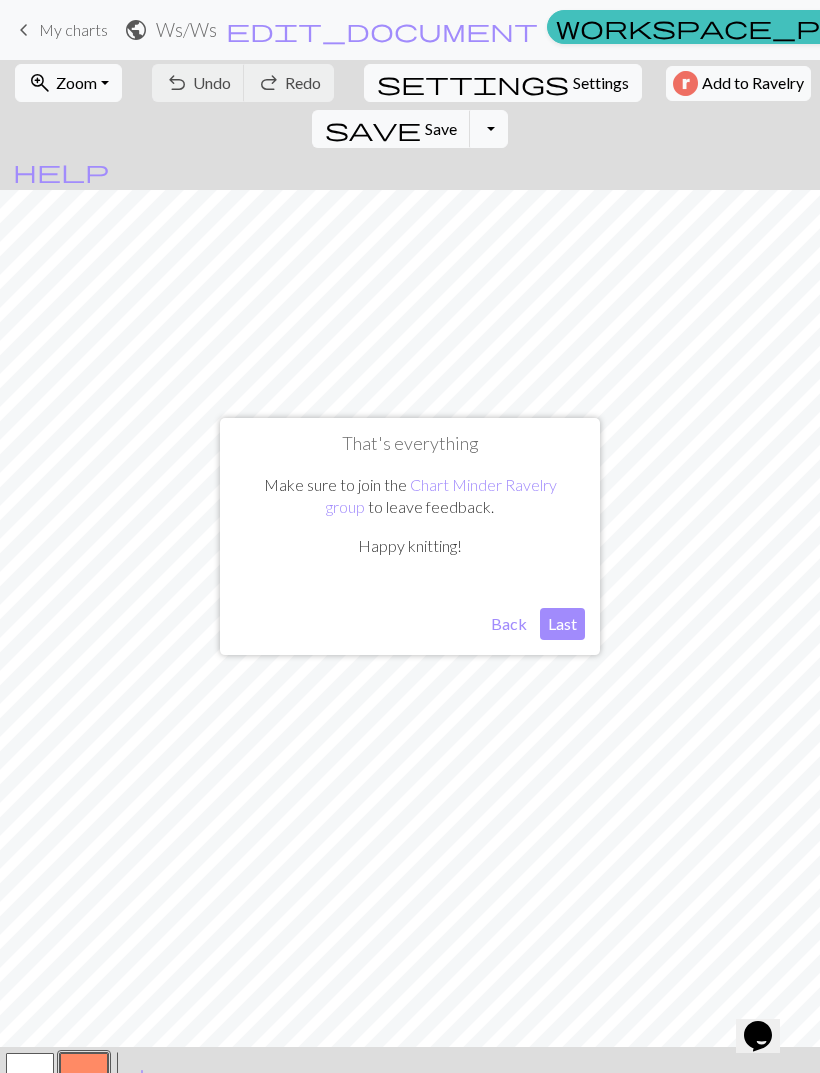 click on "Last" at bounding box center (562, 624) 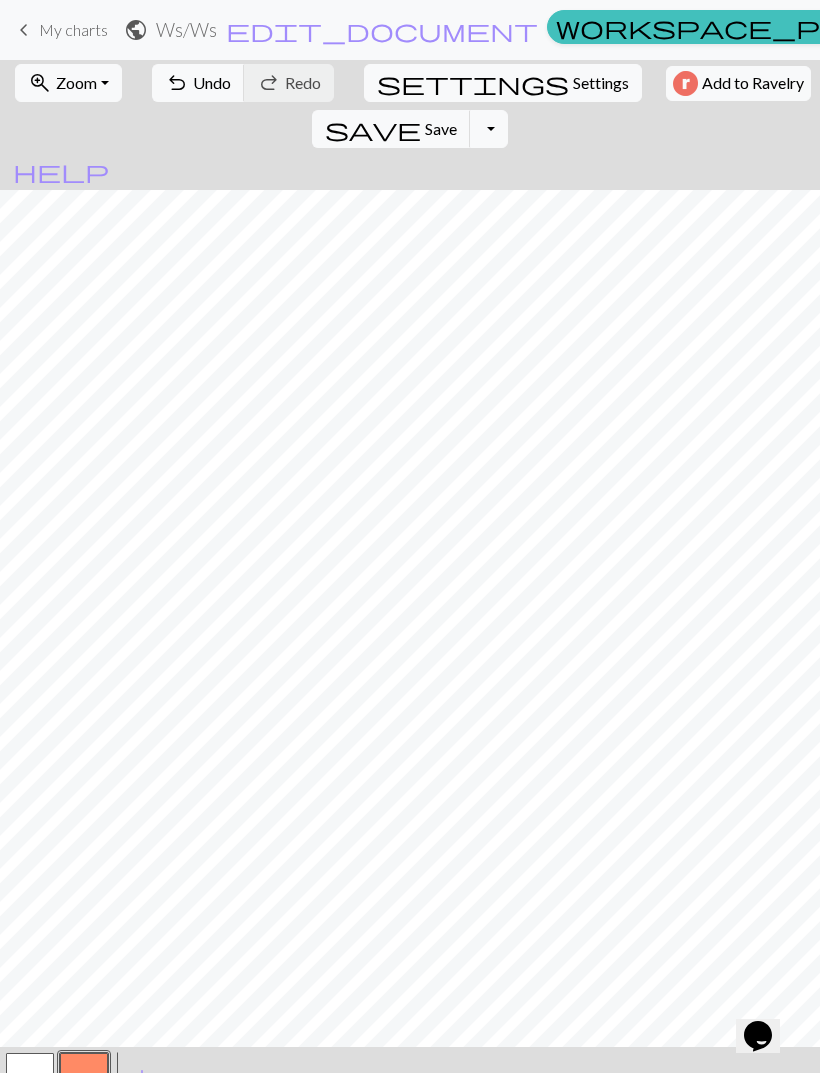 click at bounding box center [84, 1077] 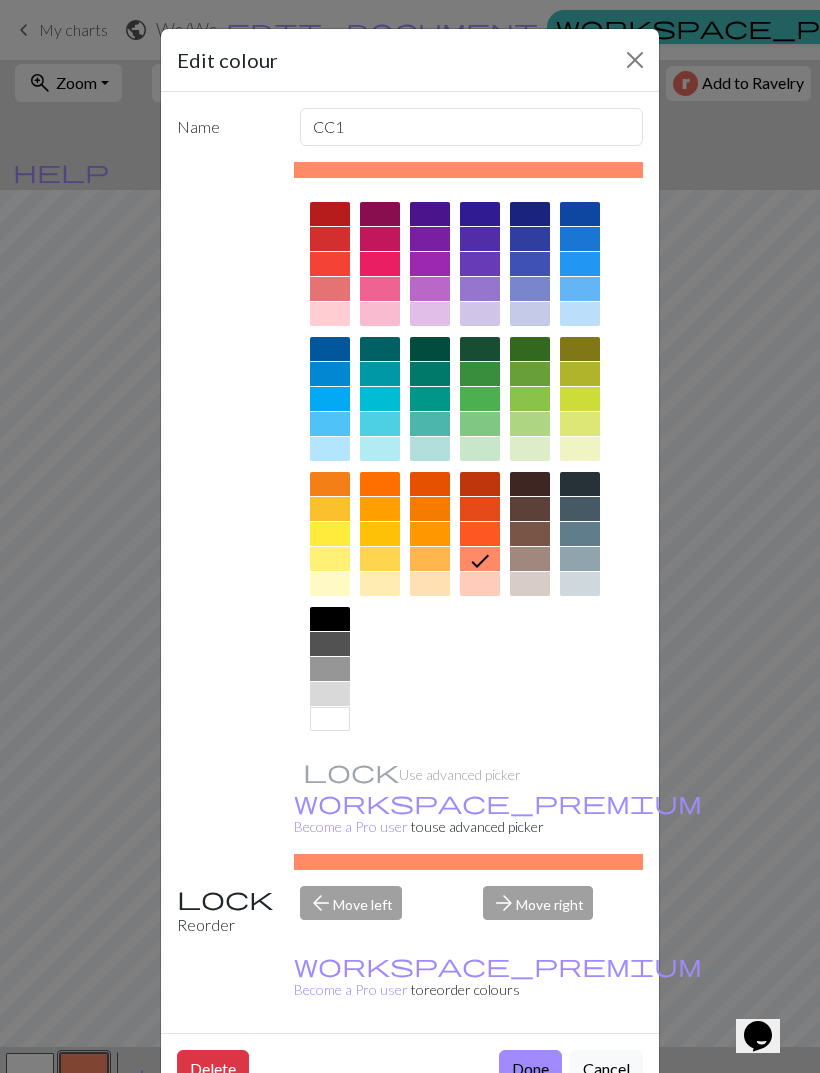 click at bounding box center [580, 214] 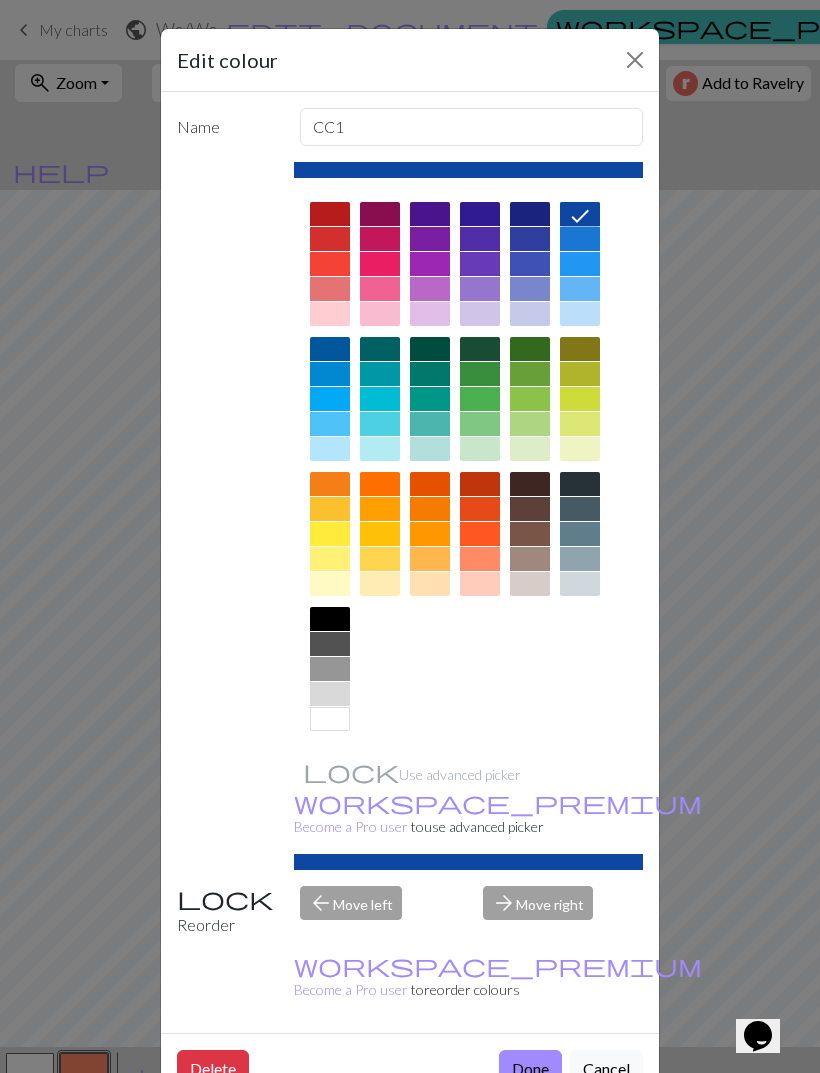 click on "Edit colour Name CC1 Use advanced picker workspace_premium Become a Pro user   to  use advanced picker Reorder arrow_back Move left arrow_forward Move right workspace_premium Become a Pro user   to  reorder colours Delete Done Cancel" at bounding box center (410, 536) 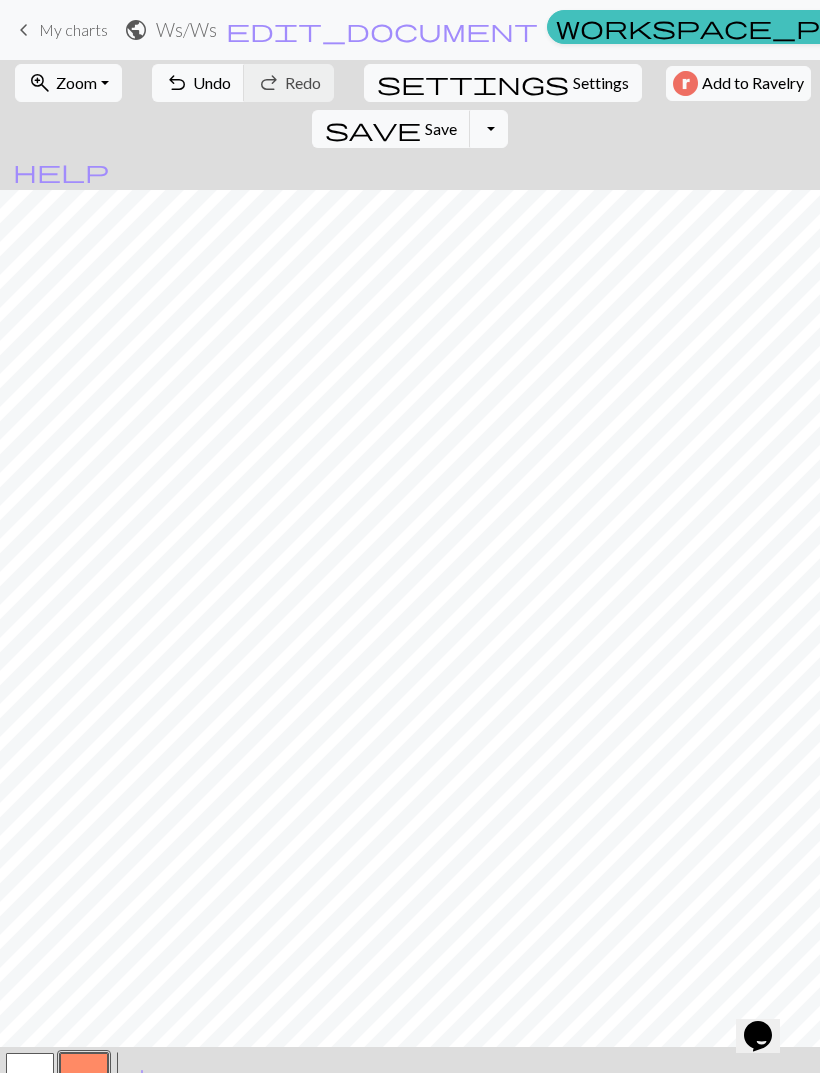 click at bounding box center (84, 1077) 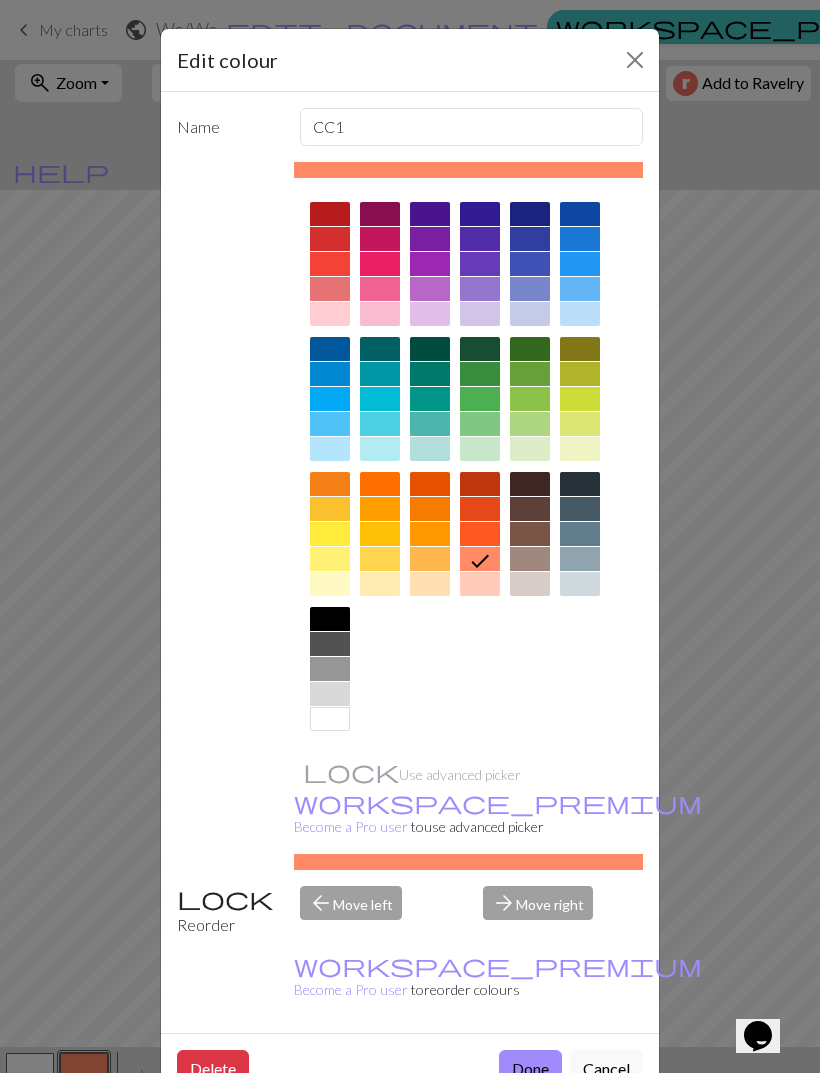 click at bounding box center (580, 239) 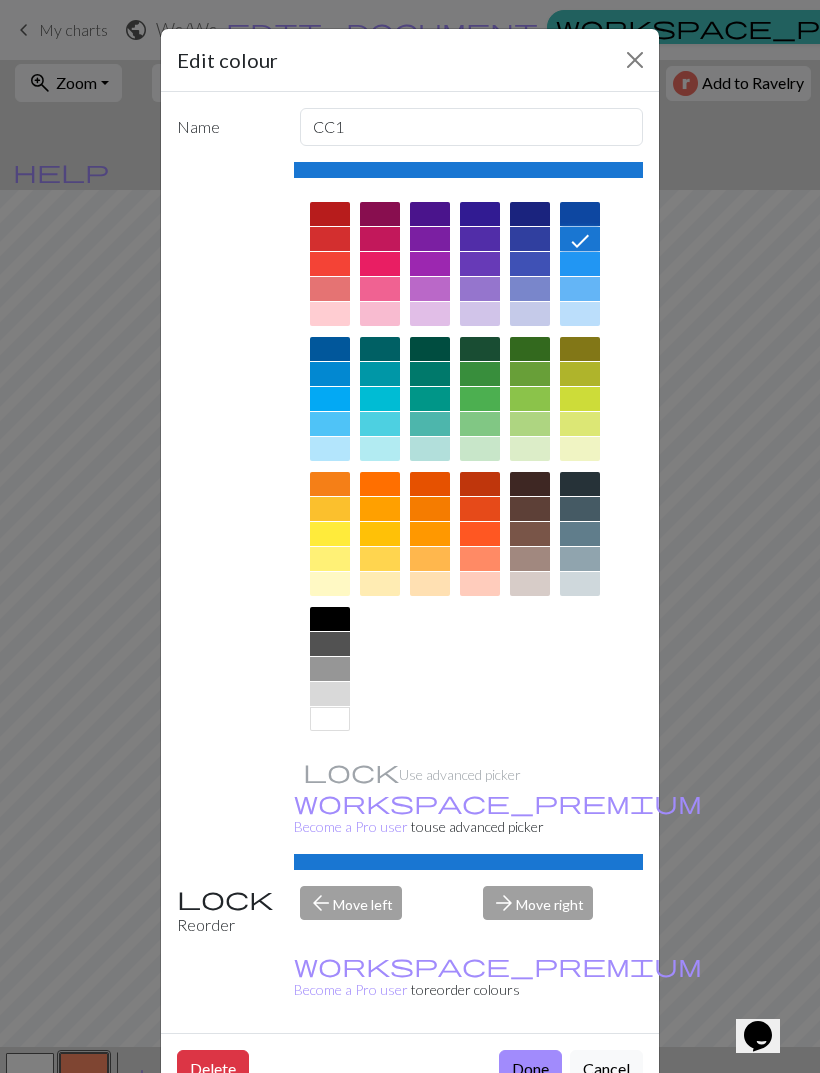 click on "Done" at bounding box center (530, 1069) 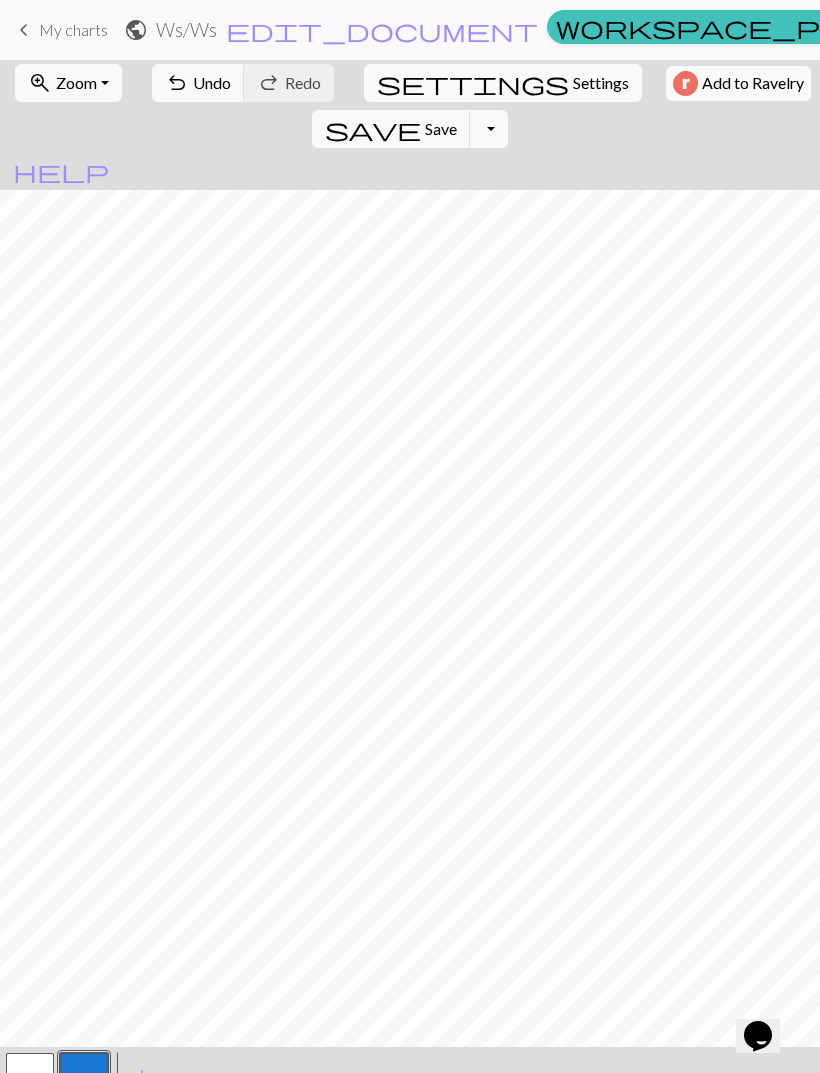 click on "undo" at bounding box center [177, 83] 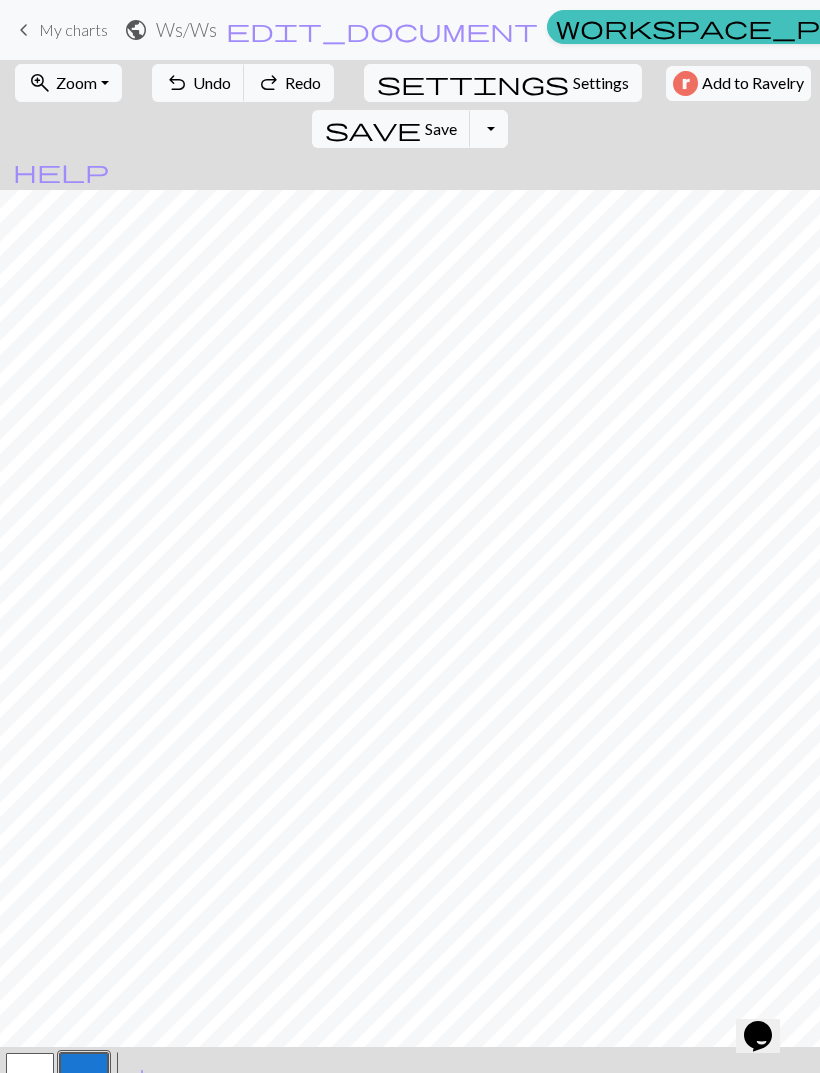 click on "undo" at bounding box center (177, 83) 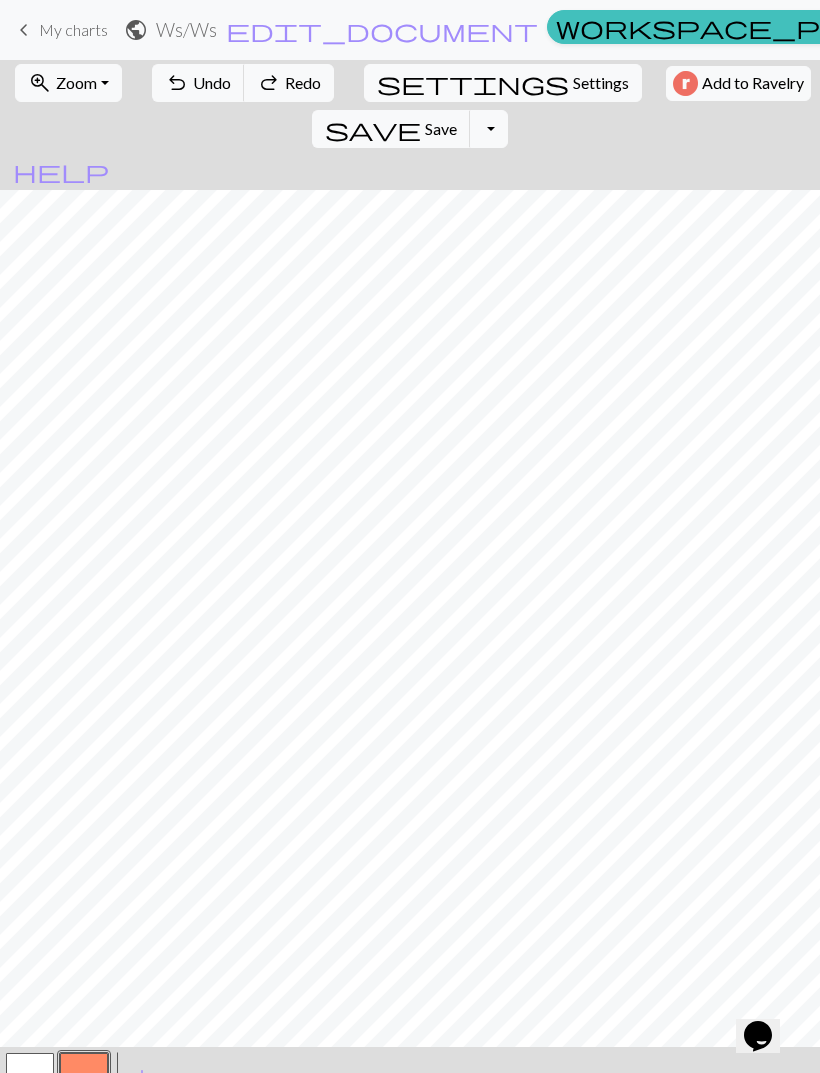 click on "Redo" at bounding box center [303, 82] 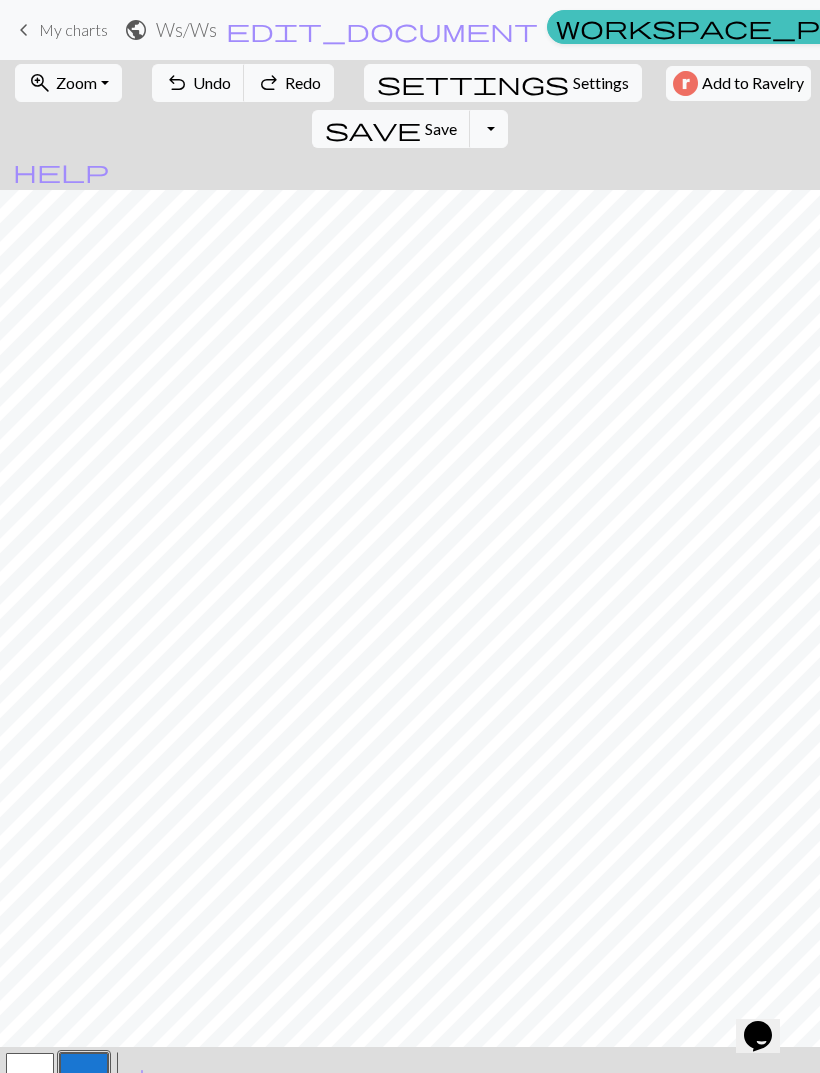 click at bounding box center [30, 1077] 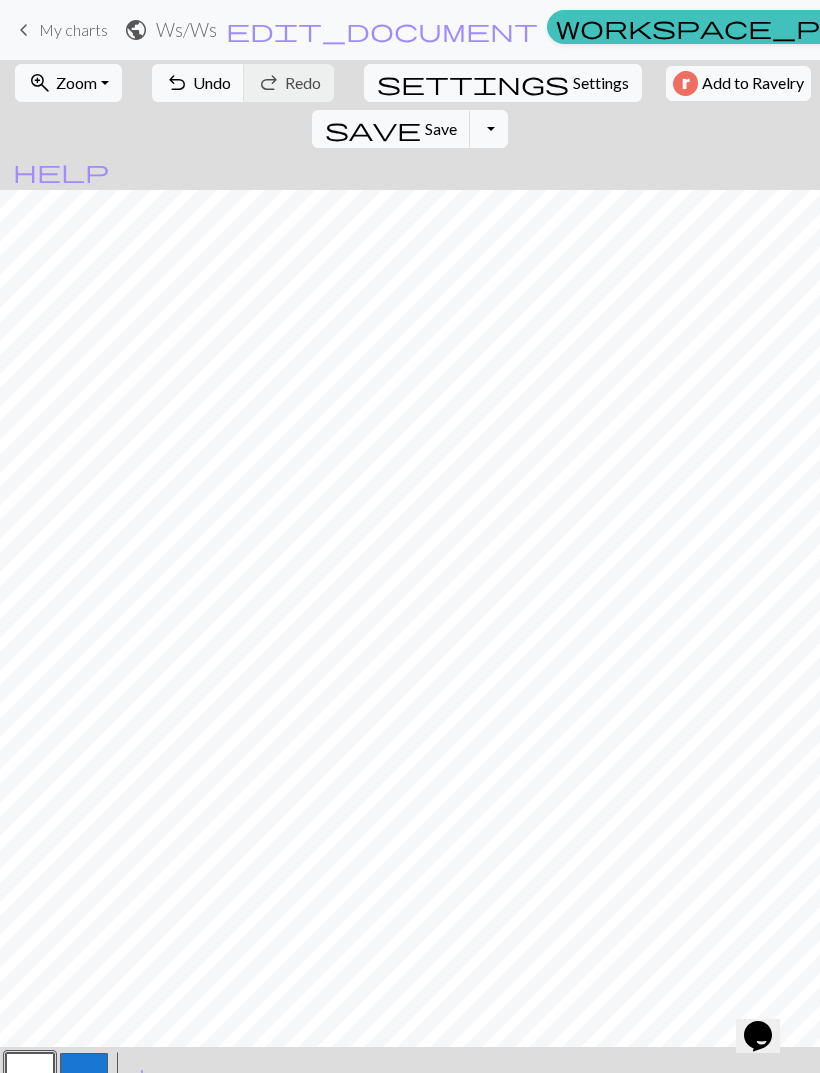 click at bounding box center (84, 1077) 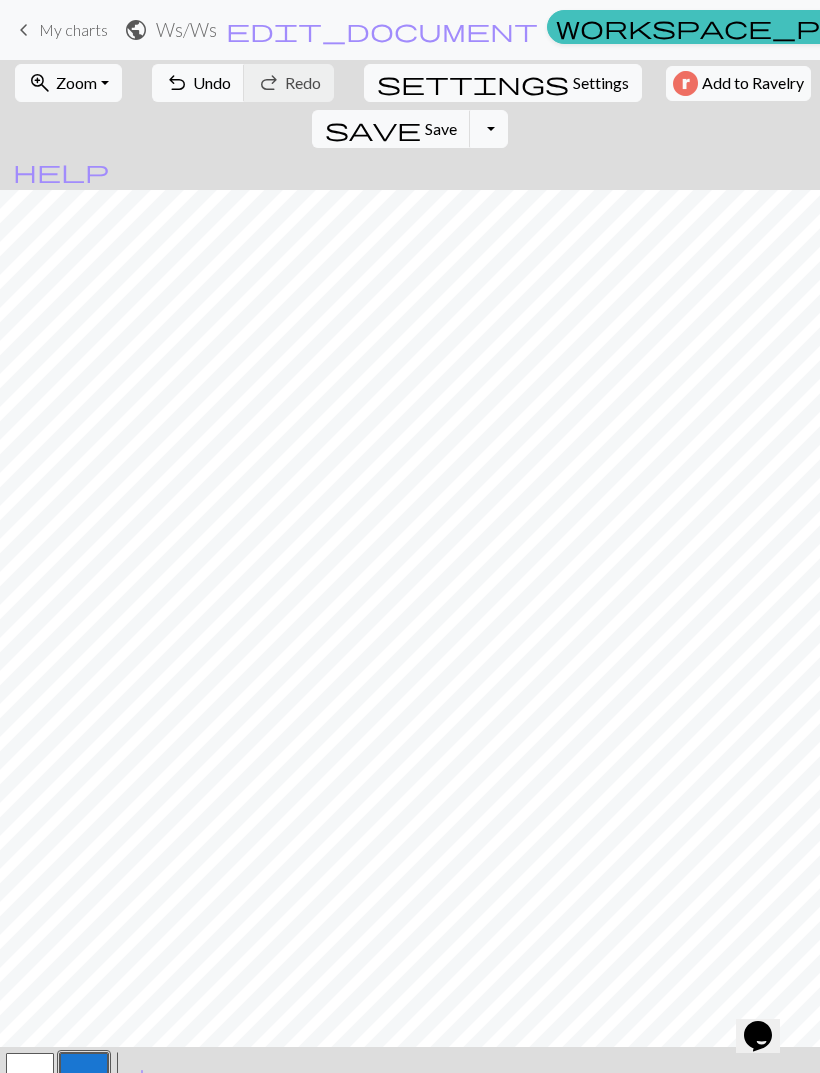 click at bounding box center [30, 1077] 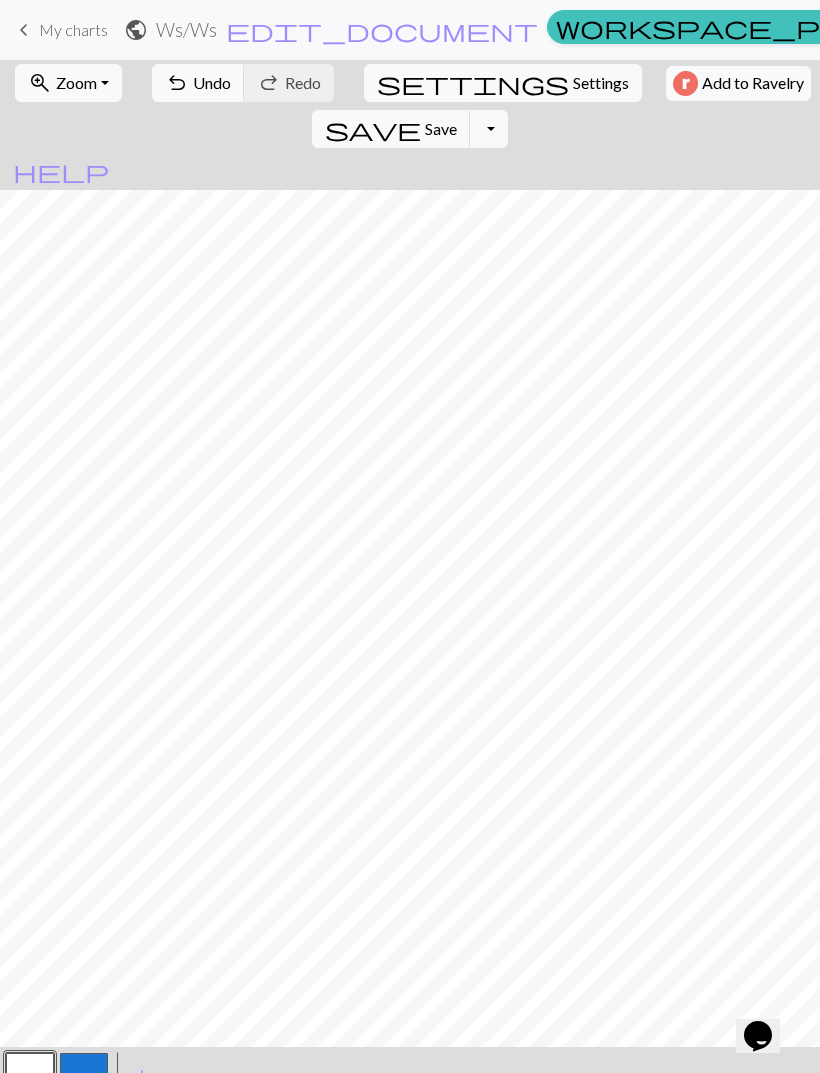 click at bounding box center (84, 1077) 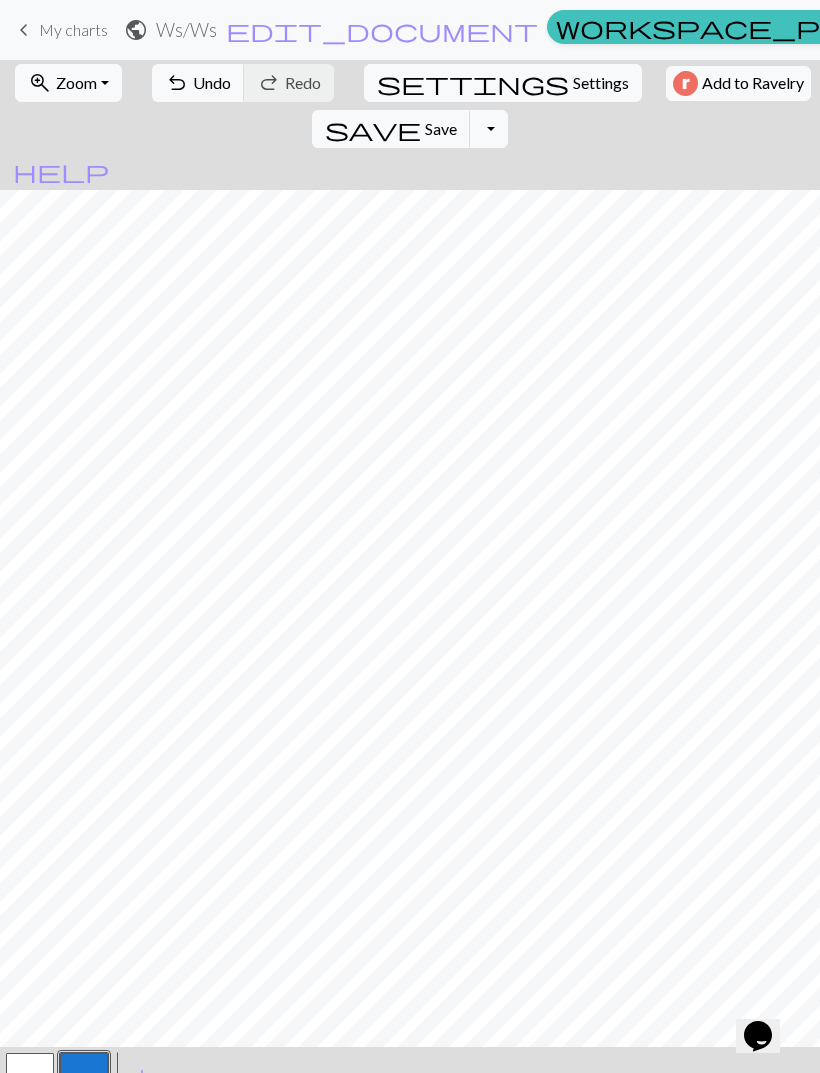 click on "keyboard_arrow_left" at bounding box center [24, 30] 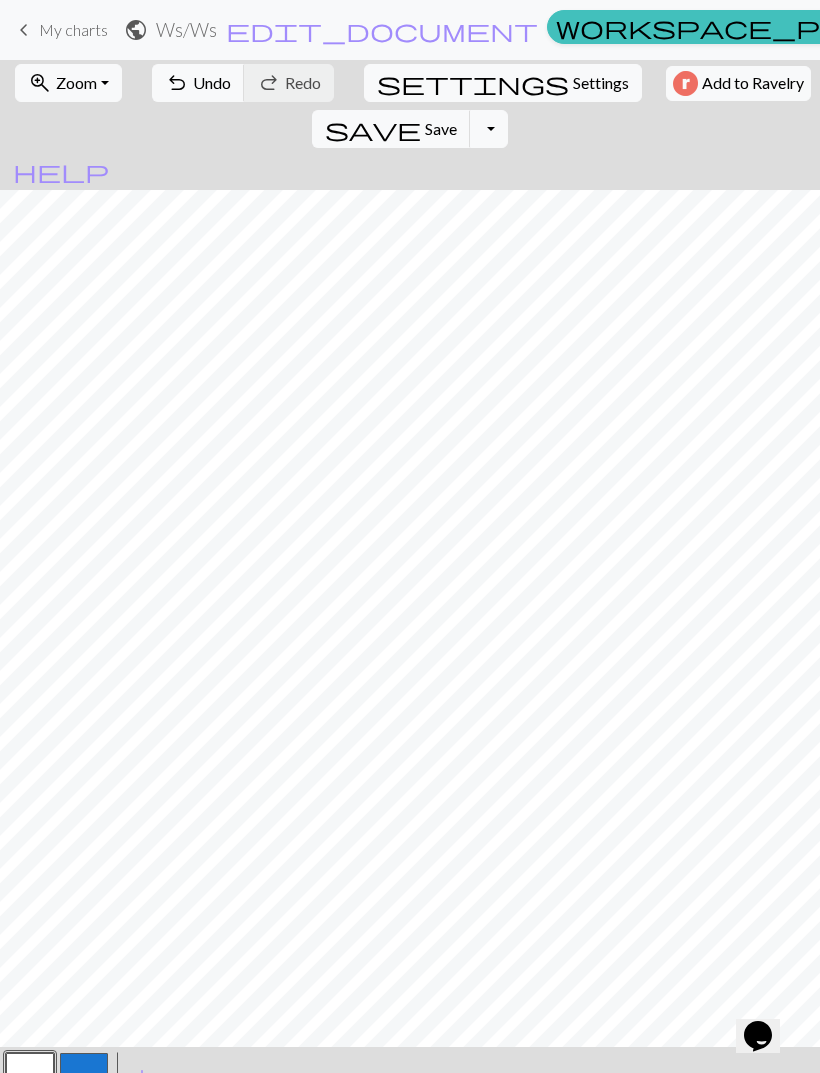 click on "keyboard_arrow_left" at bounding box center [24, 30] 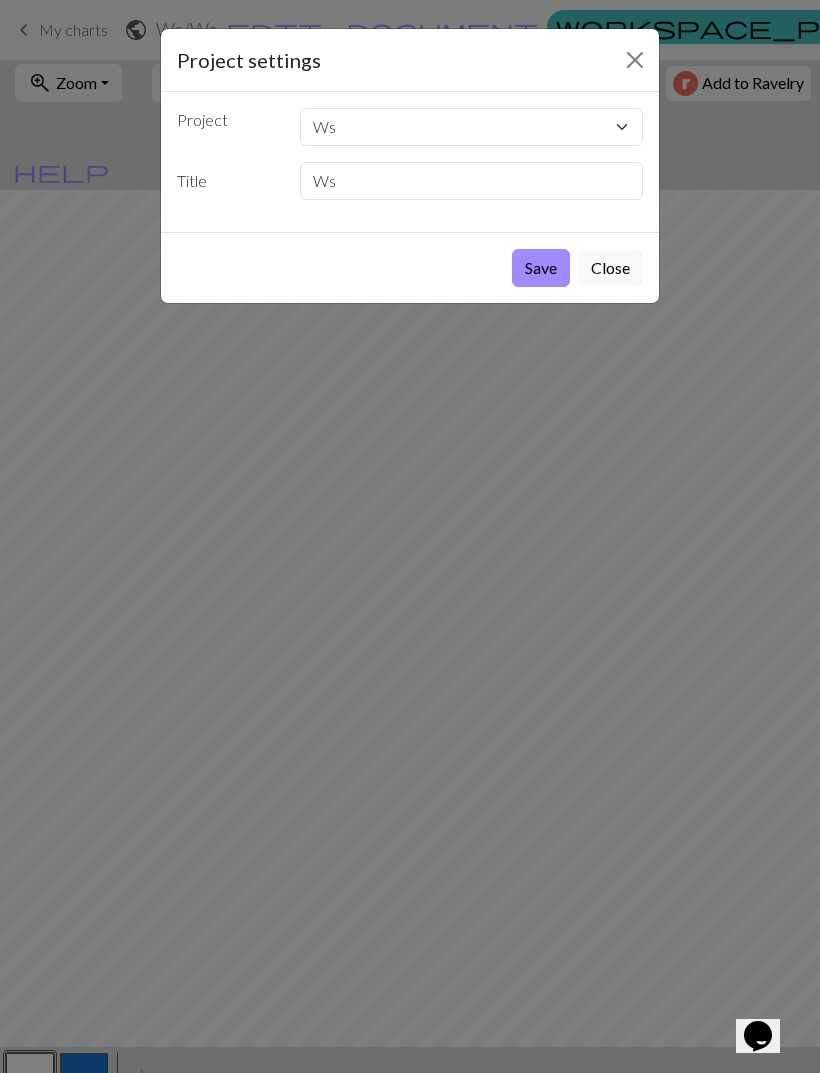 click on "Close" at bounding box center [610, 268] 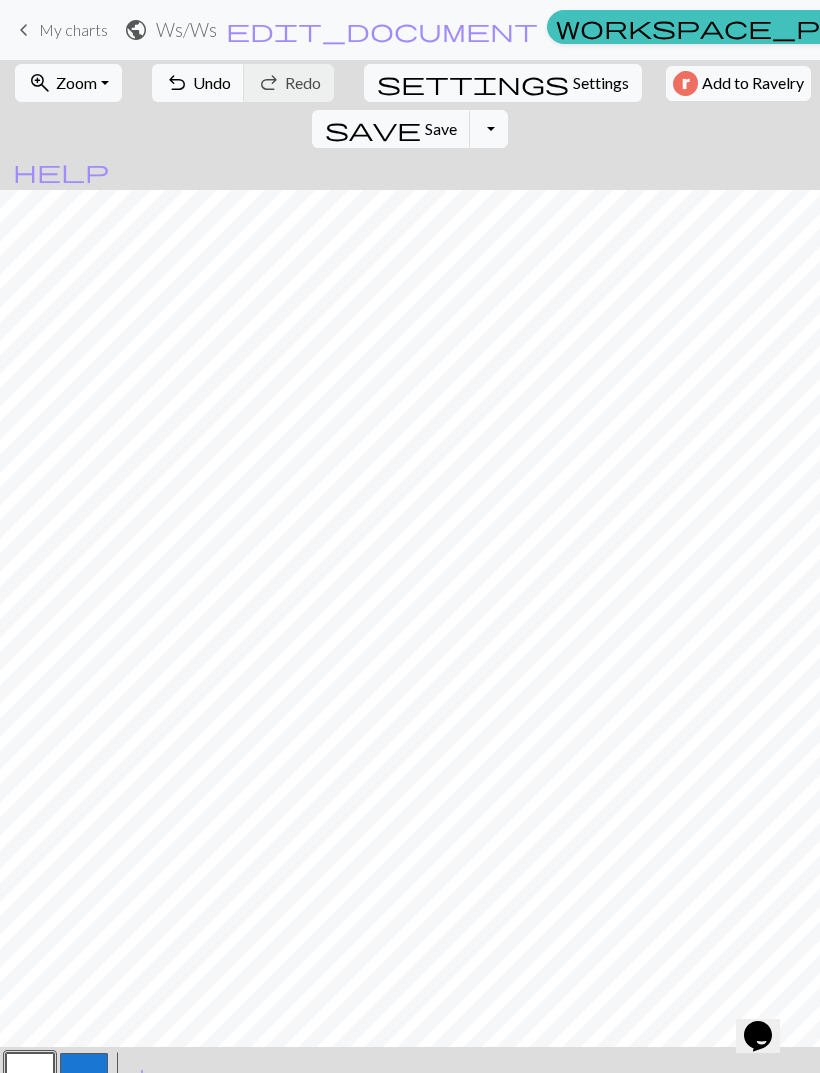 click on "keyboard_arrow_left   My charts public Ws  /  Ws edit_document Edit settings workspace_premium  Pro My charts Library Manual Hi  [USERNAME]   Account settings Logout" at bounding box center (410, 30) 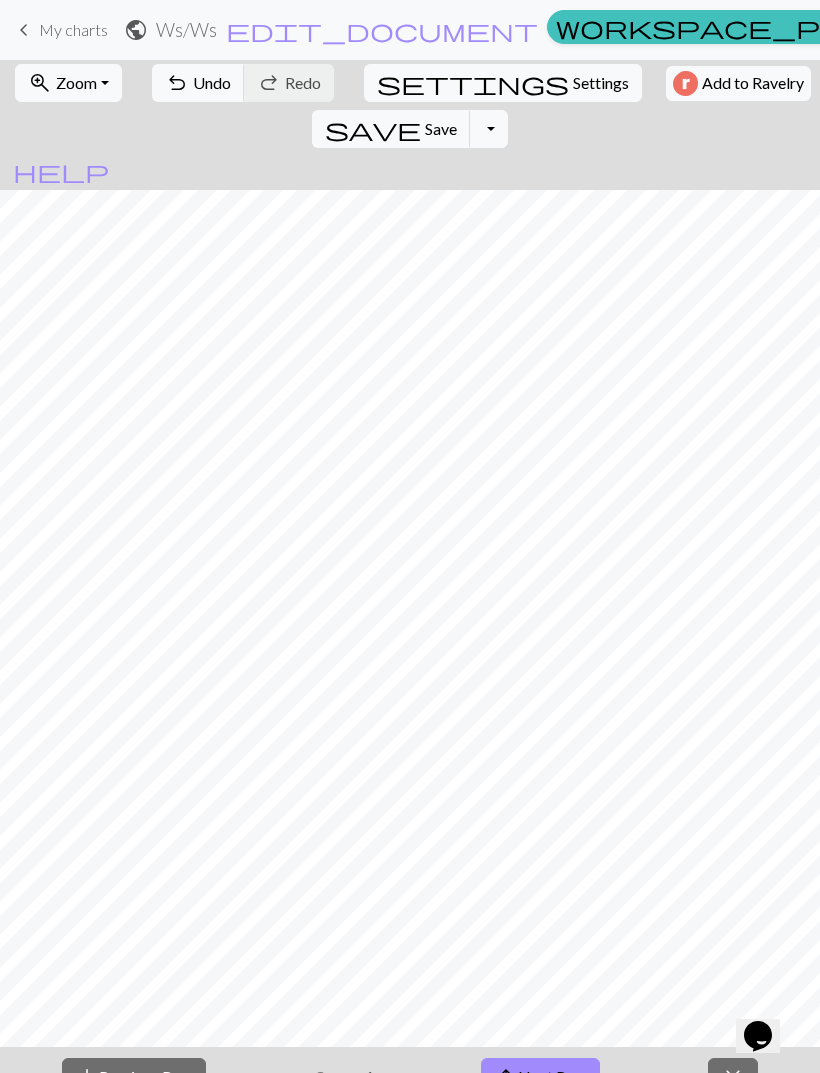 click on "Knitting mode" at bounding box center (1151, 1131) 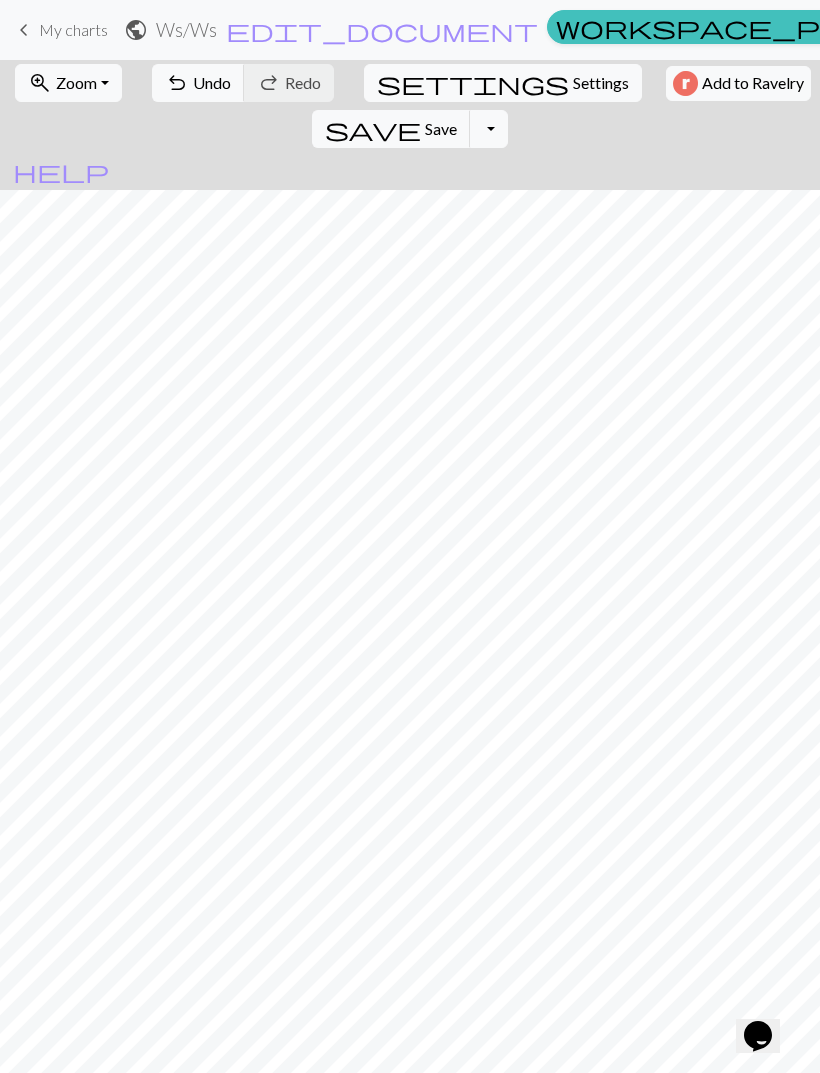 click on "Toggle Dropdown" at bounding box center [489, 129] 